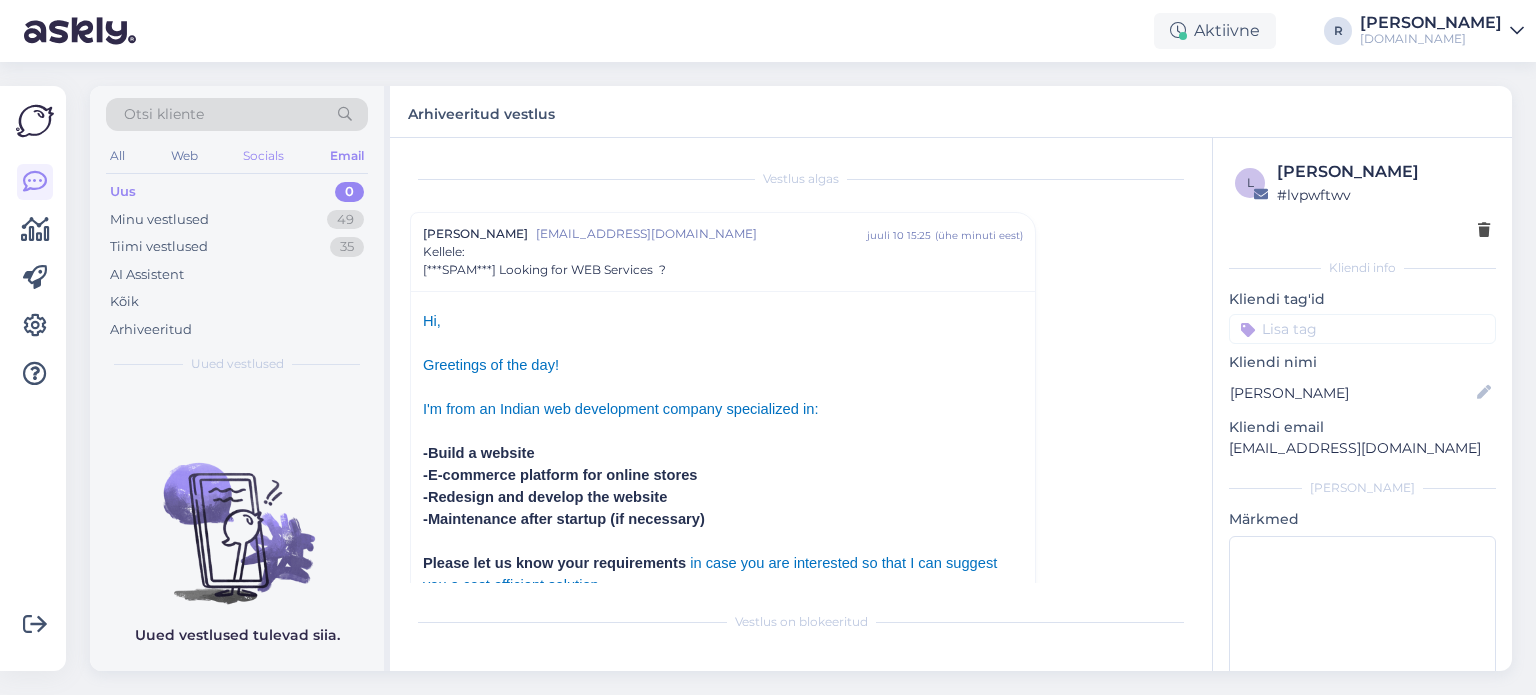scroll, scrollTop: 0, scrollLeft: 0, axis: both 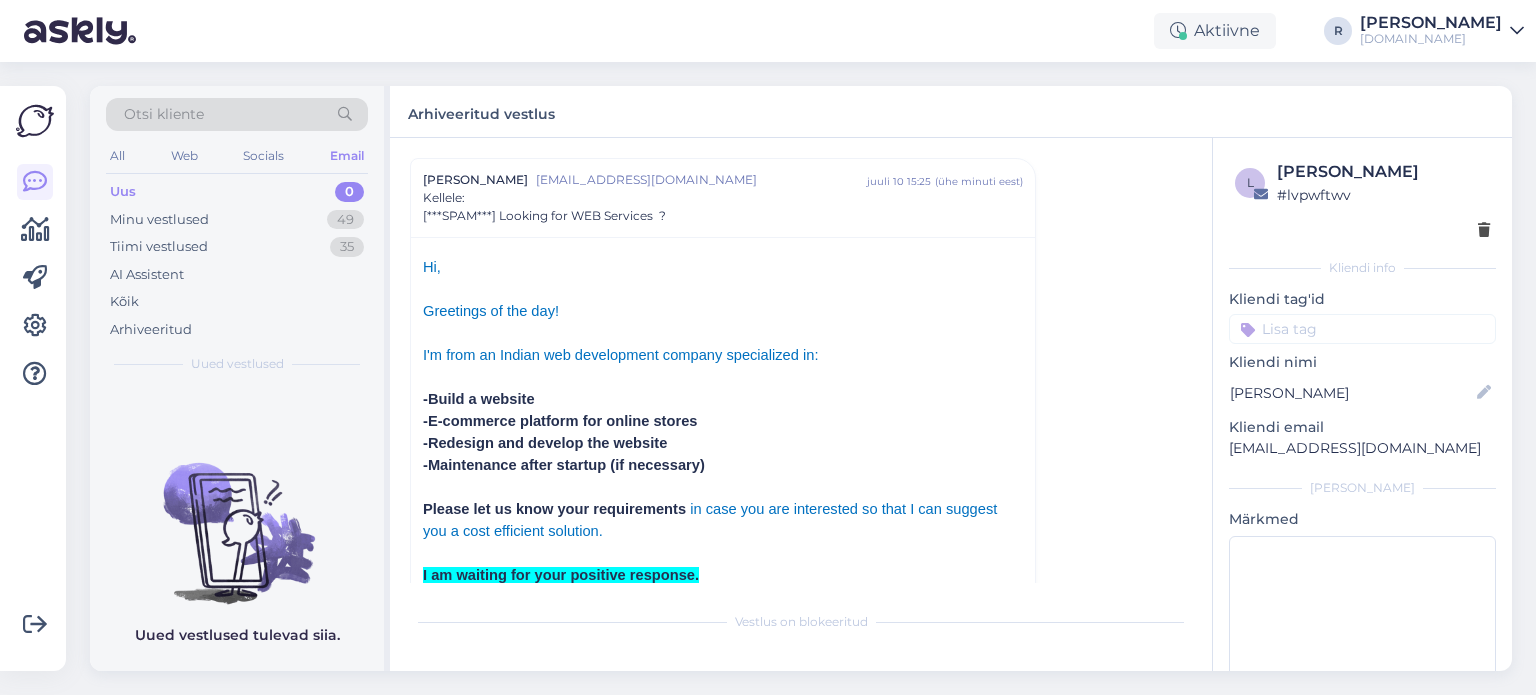 click on "Otsi kliente All Web Socials  Email Uus 0 Minu vestlused 49 Tiimi vestlused 35 AI Assistent Kõik Arhiveeritud Uued vestlused" at bounding box center [237, 235] 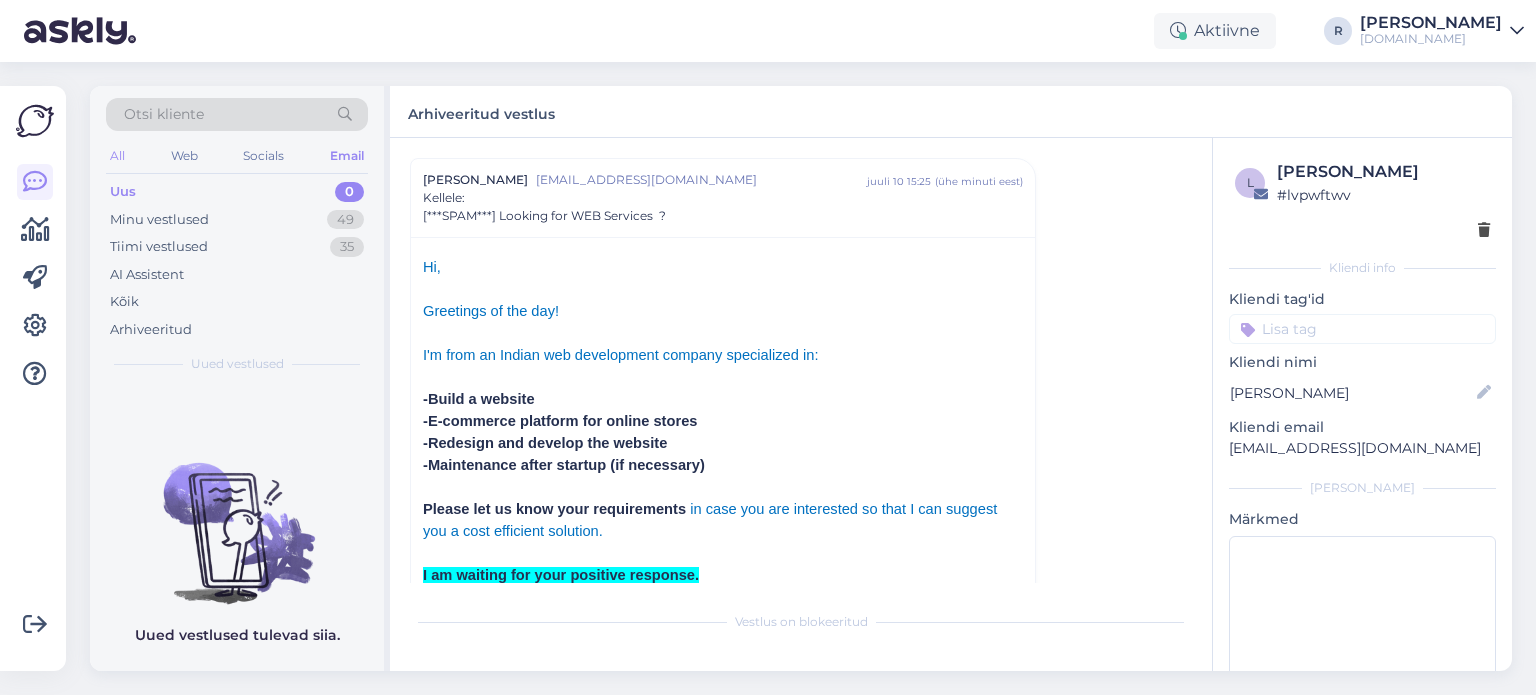 click on "All" at bounding box center [117, 156] 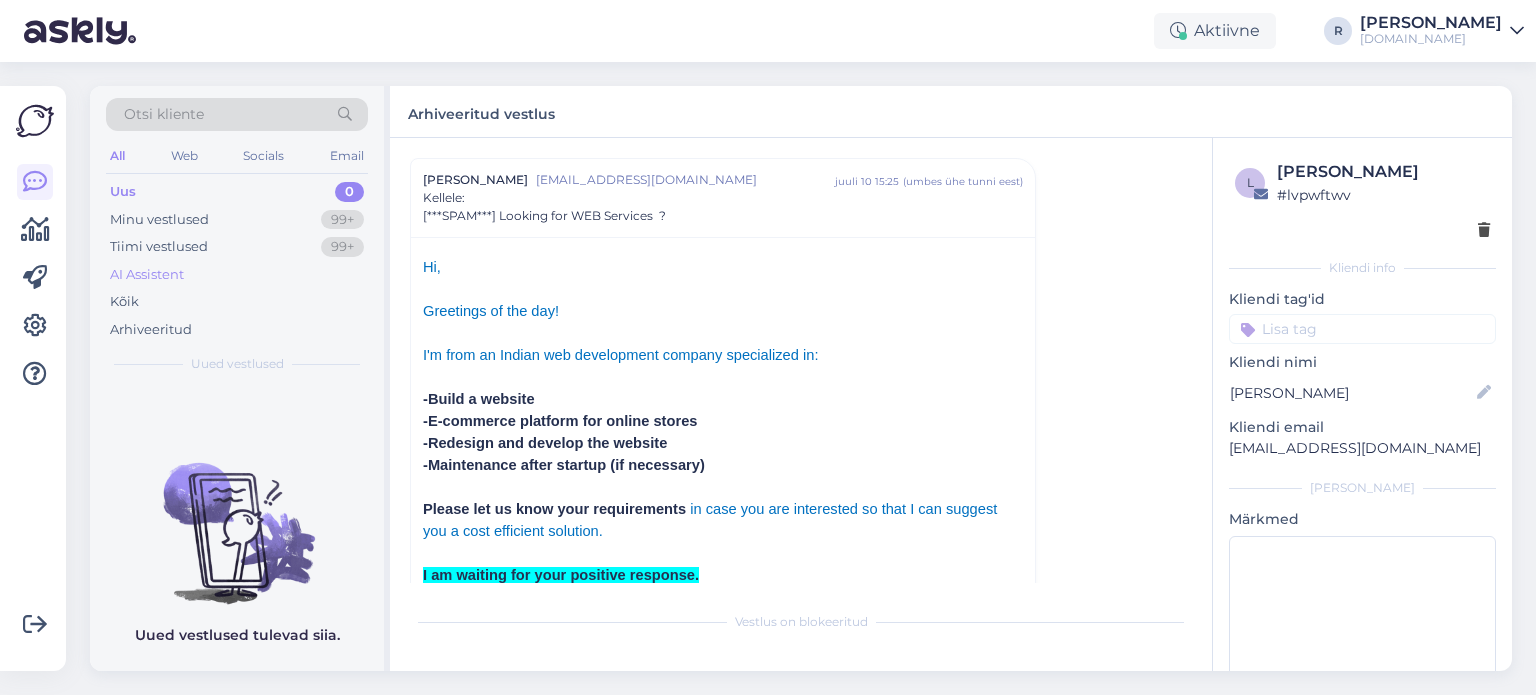 click on "AI Assistent" at bounding box center (147, 275) 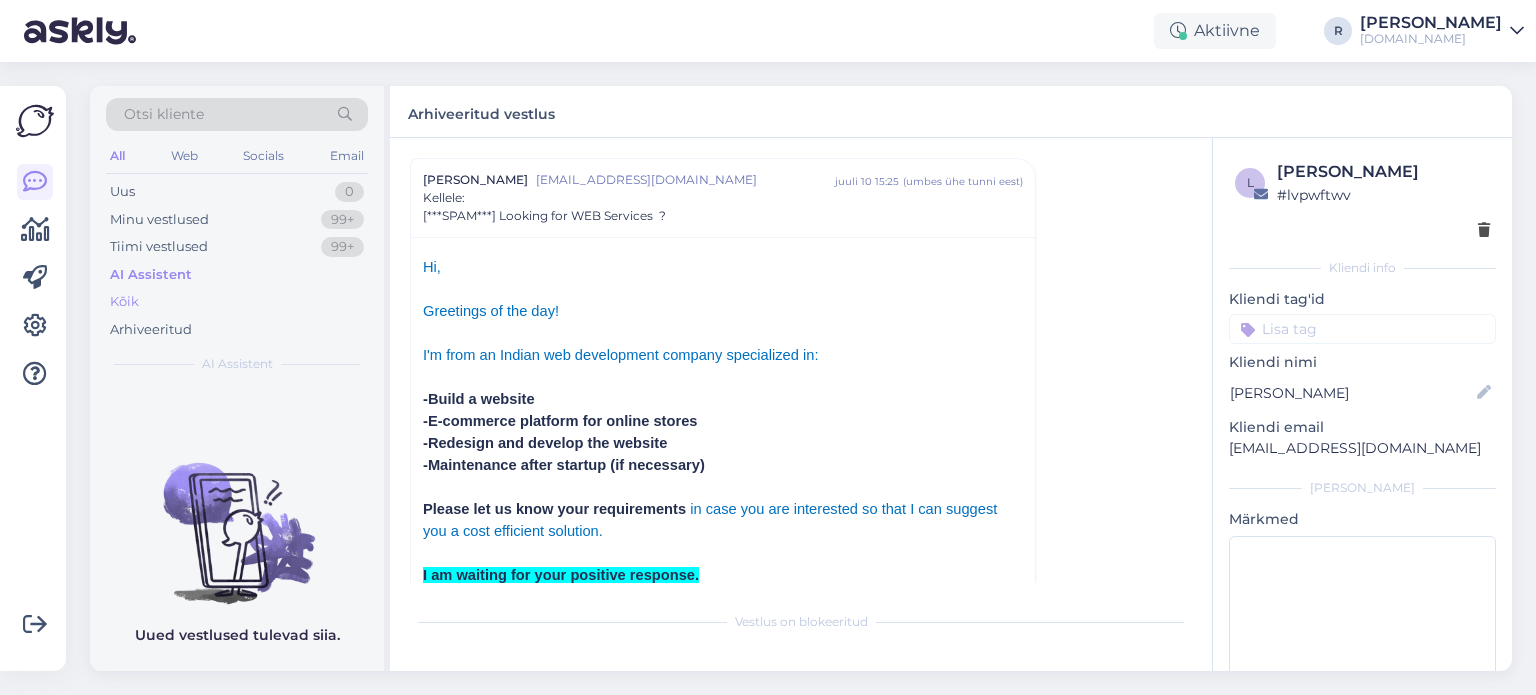 click on "Kõik" at bounding box center [124, 302] 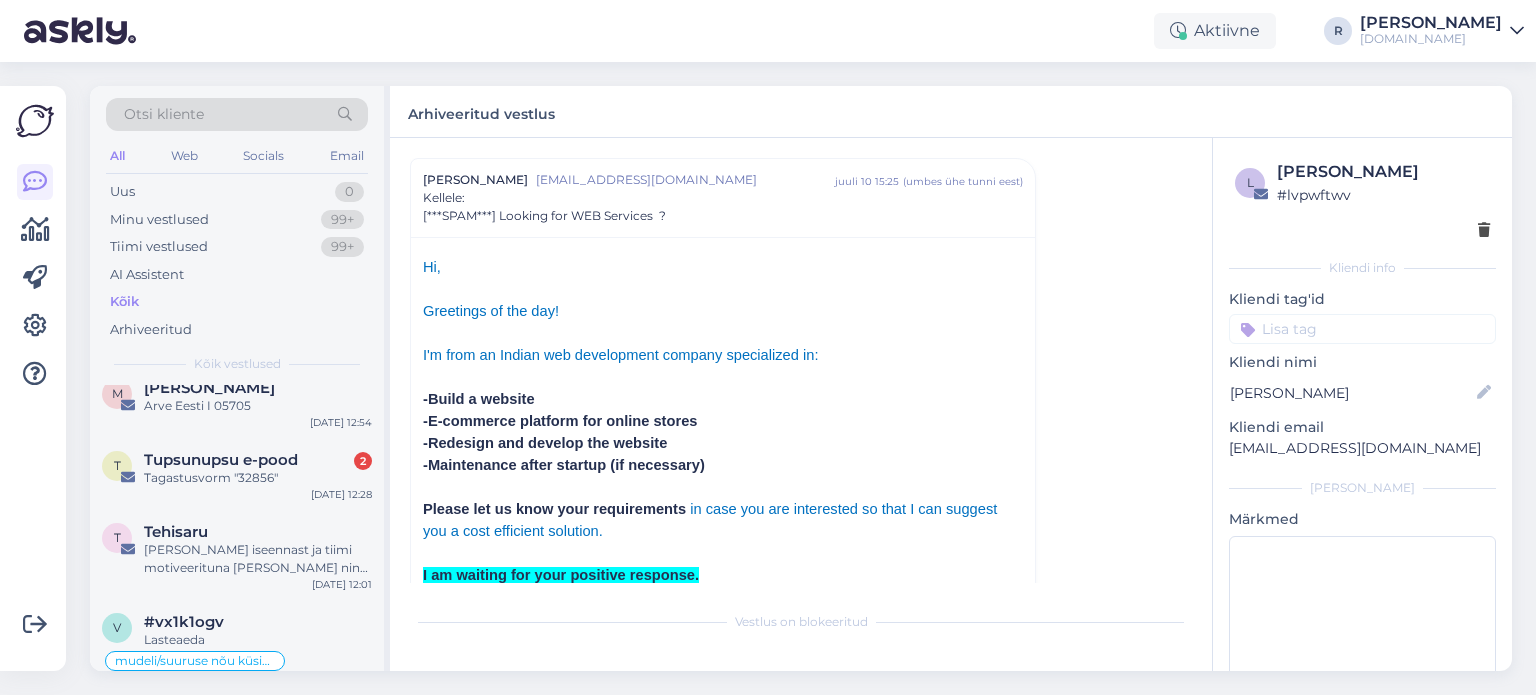 scroll, scrollTop: 0, scrollLeft: 0, axis: both 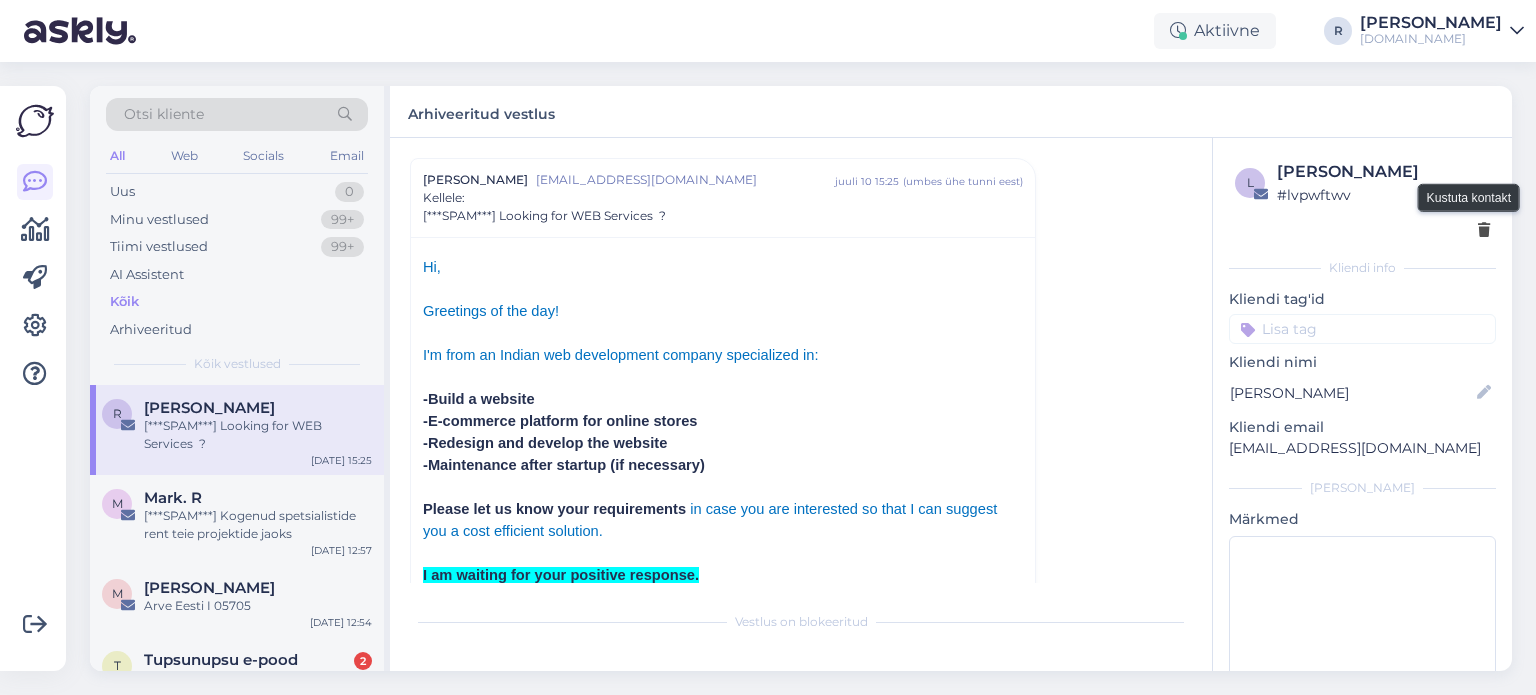 click at bounding box center (1484, 231) 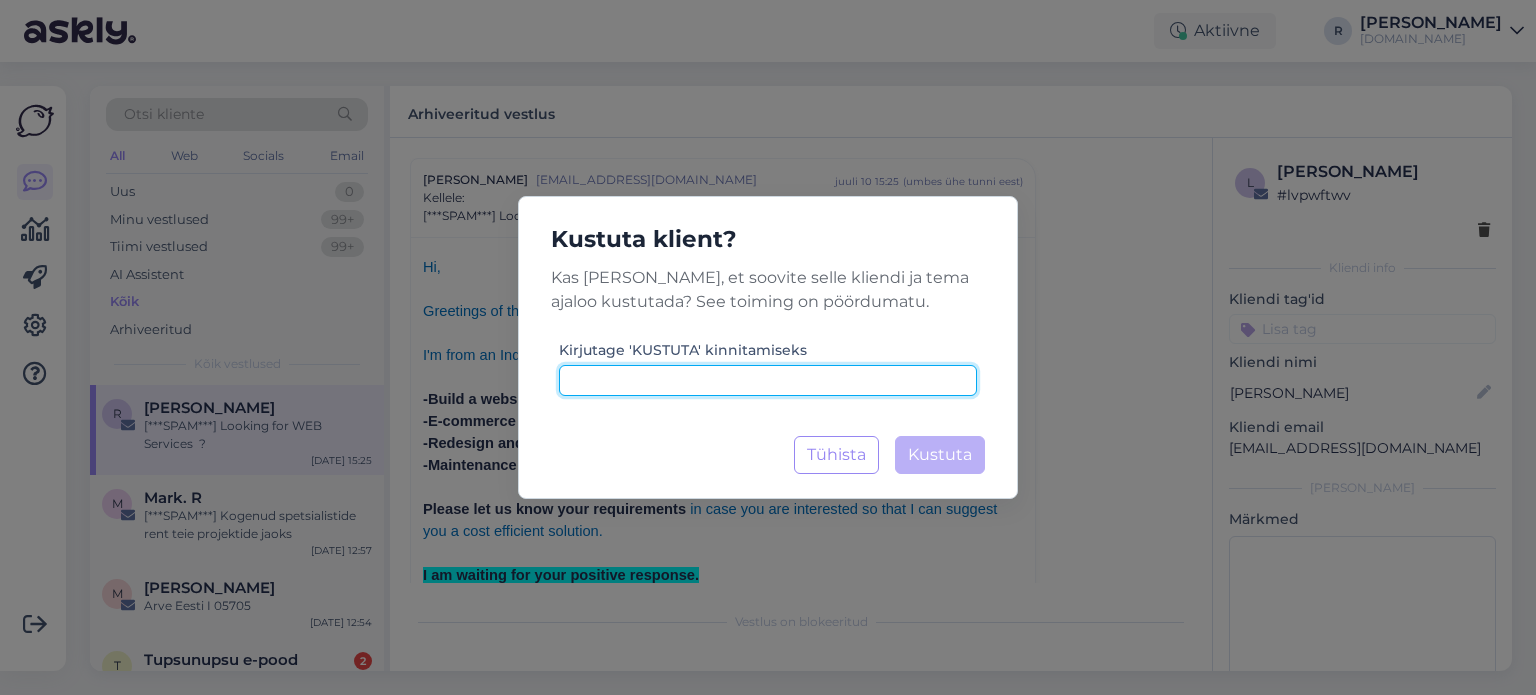click at bounding box center [768, 380] 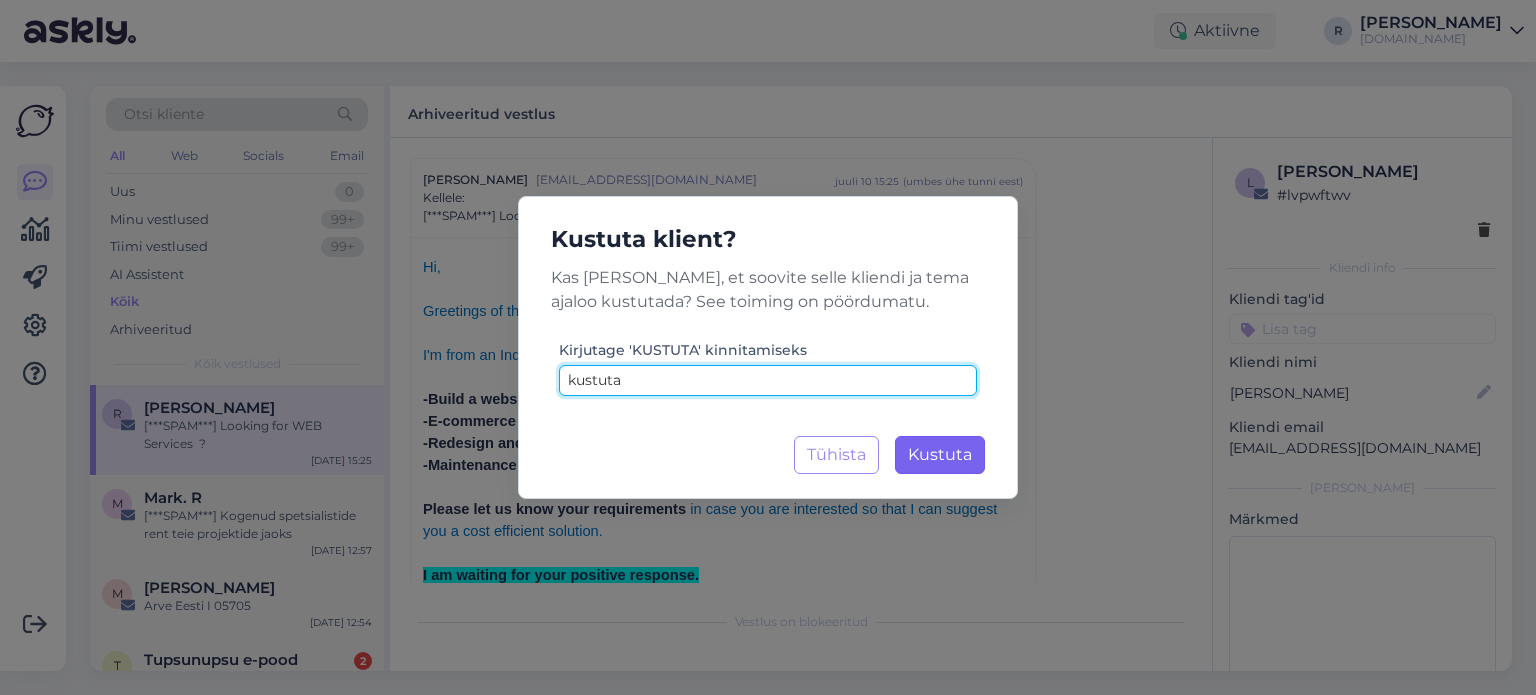 type on "kustuta" 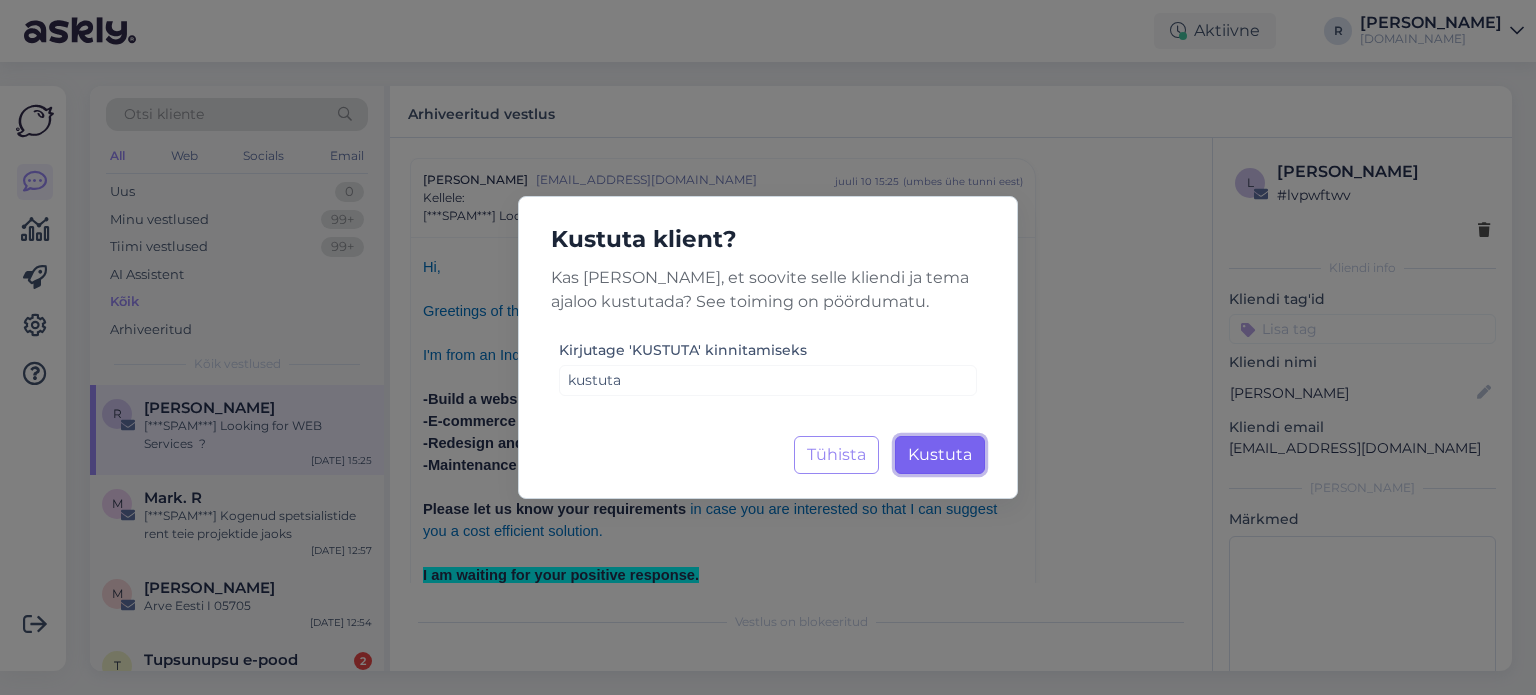 click on "Kustuta" at bounding box center [940, 454] 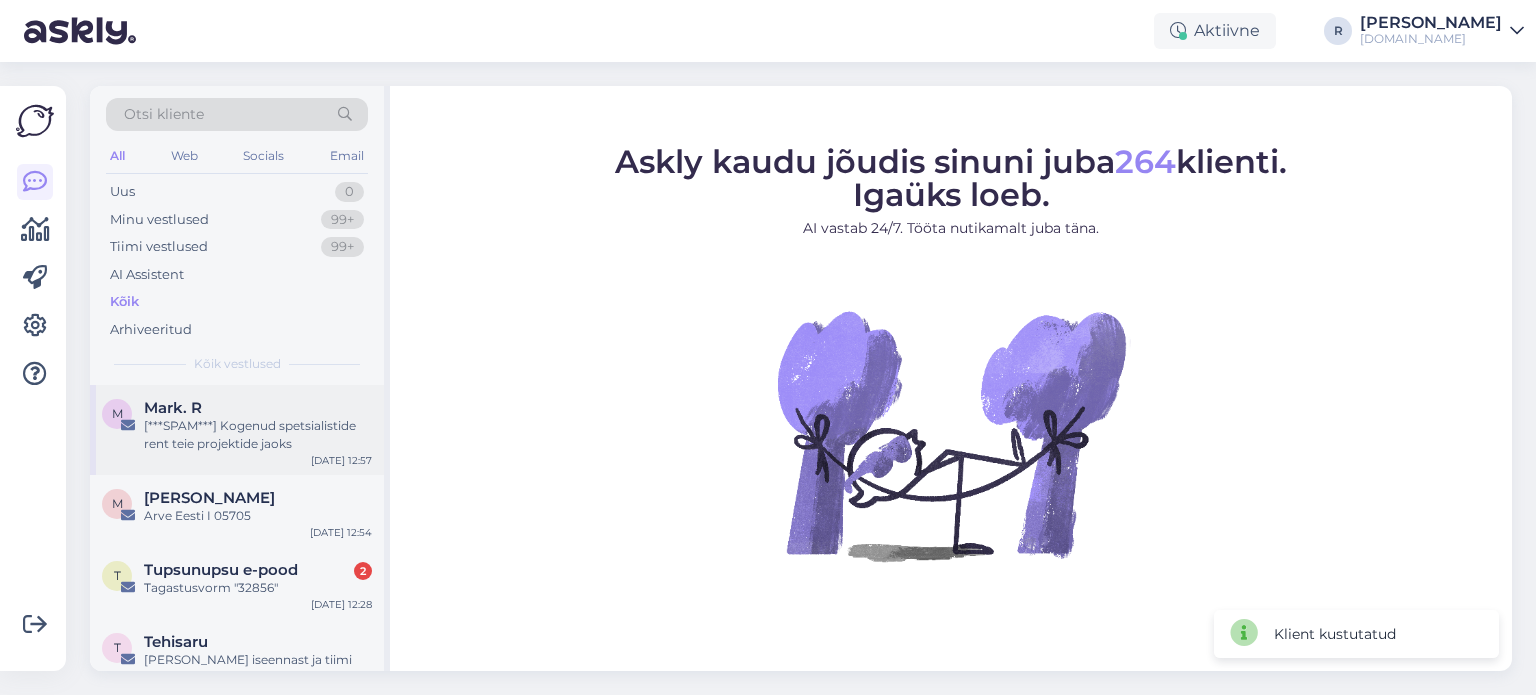 click on "[***SPAM***] Kogenud spetsialistide rent teie projektide jaoks" at bounding box center [258, 435] 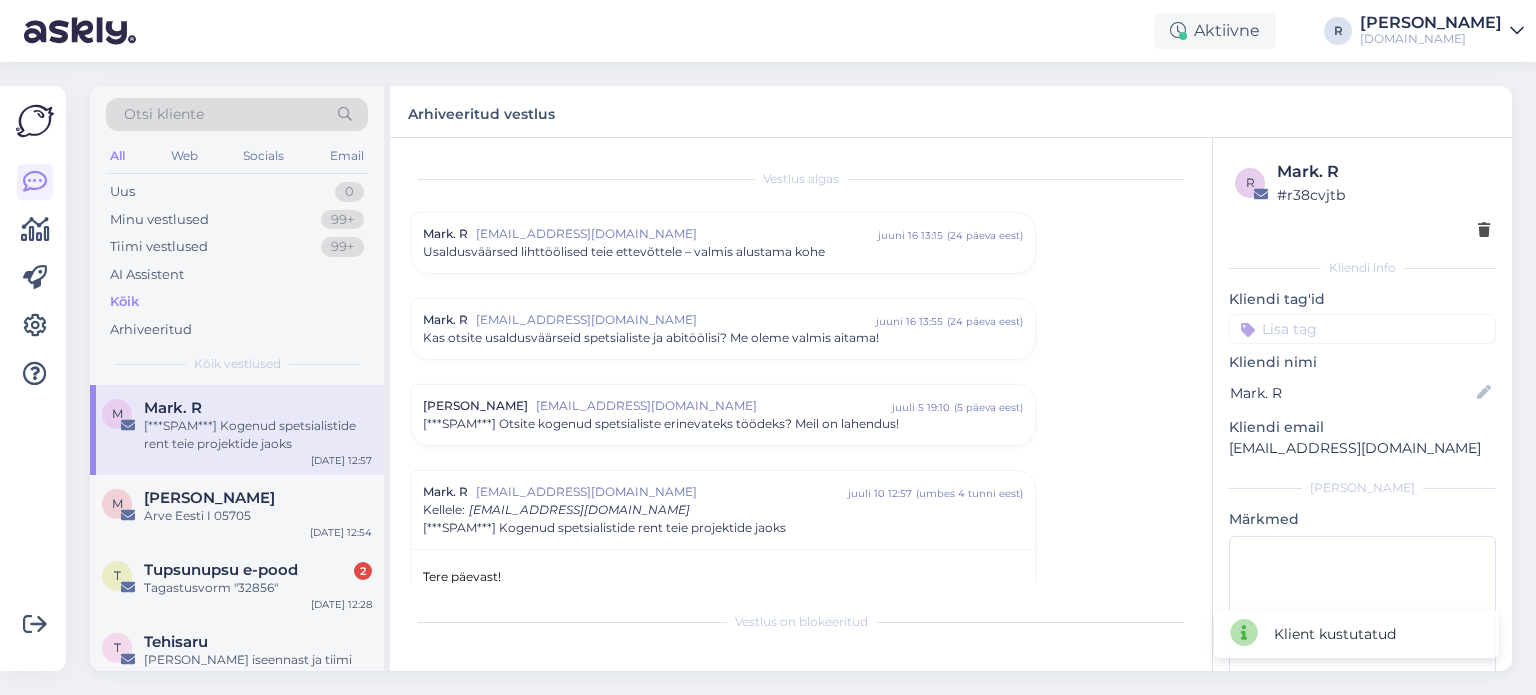 scroll, scrollTop: 28, scrollLeft: 0, axis: vertical 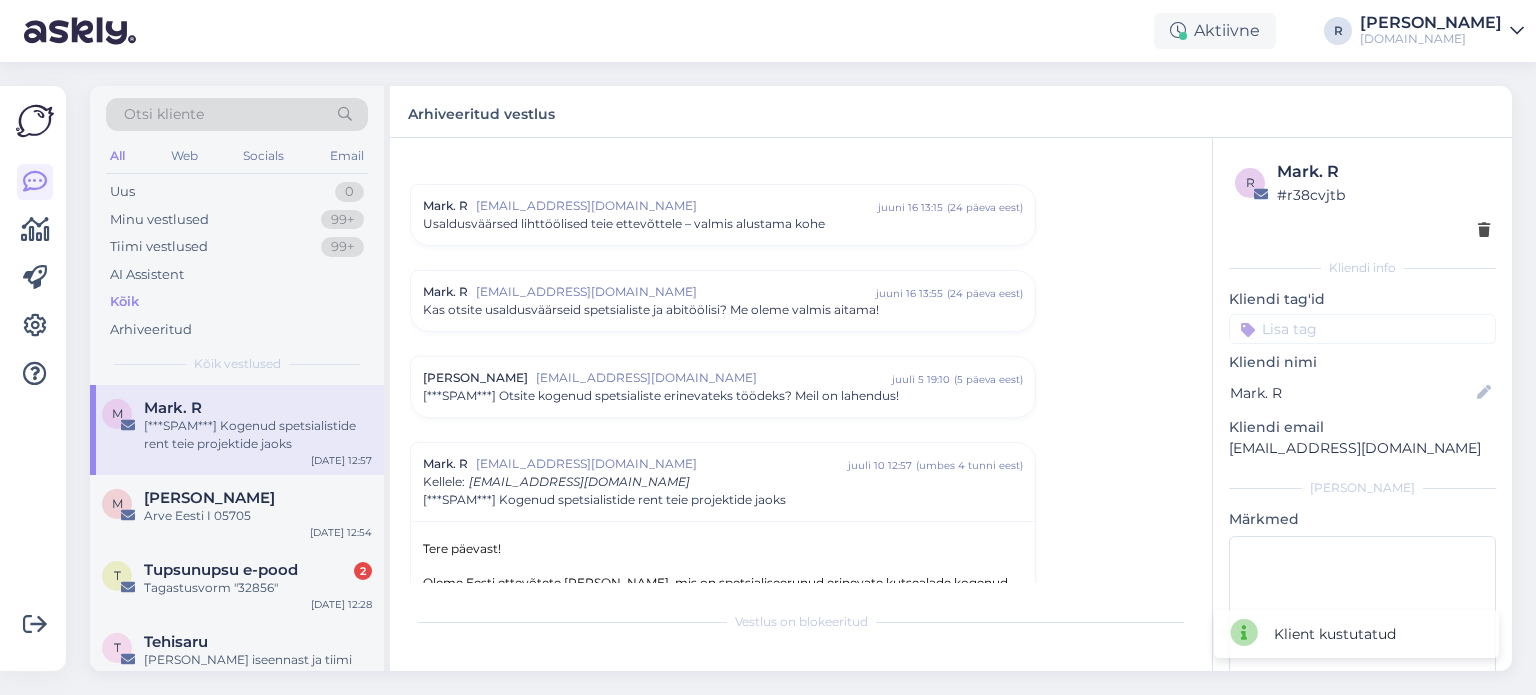 click on "[PERSON_NAME]. R # r38cvjtb Kliendi info Kliendi tag'id  Kliendi nimi [PERSON_NAME]. R Kliendi email [EMAIL_ADDRESS][DOMAIN_NAME] [PERSON_NAME]" at bounding box center [1362, 442] 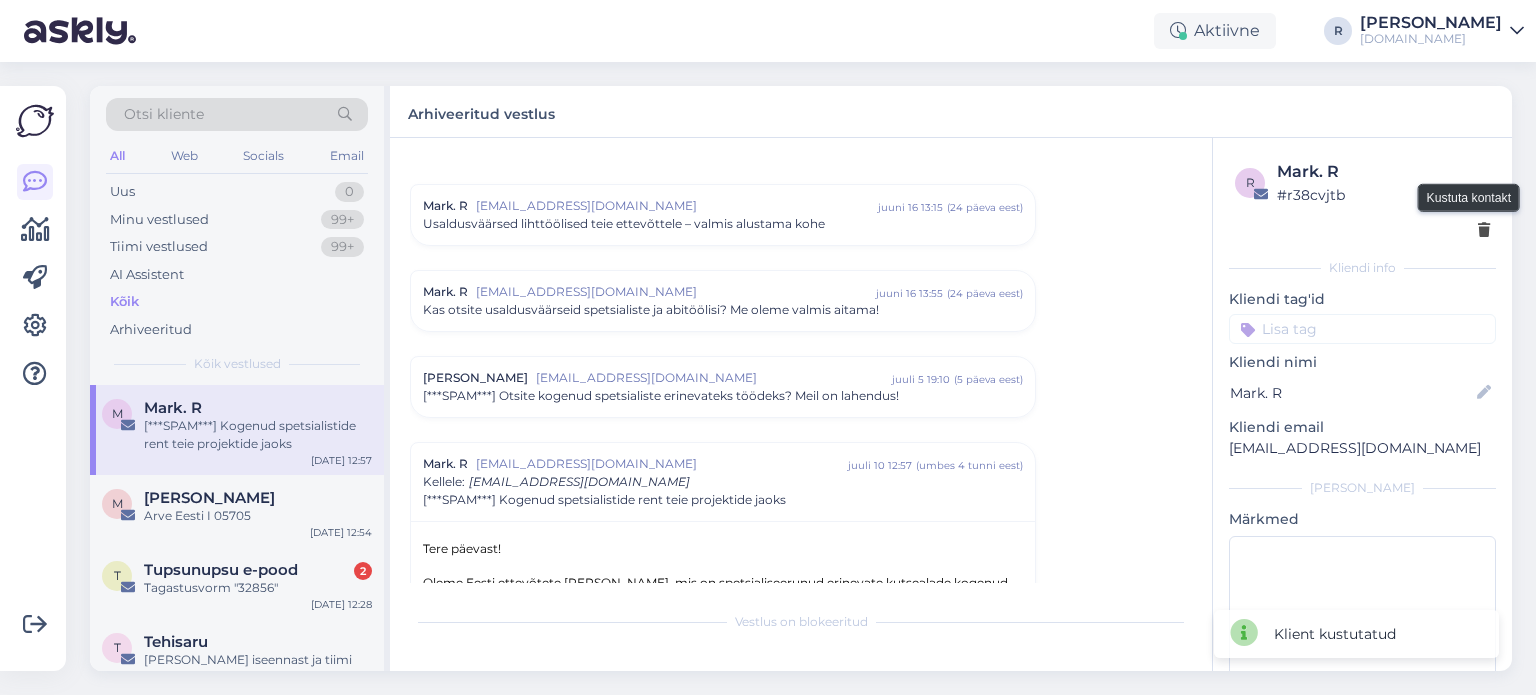 click at bounding box center [1484, 231] 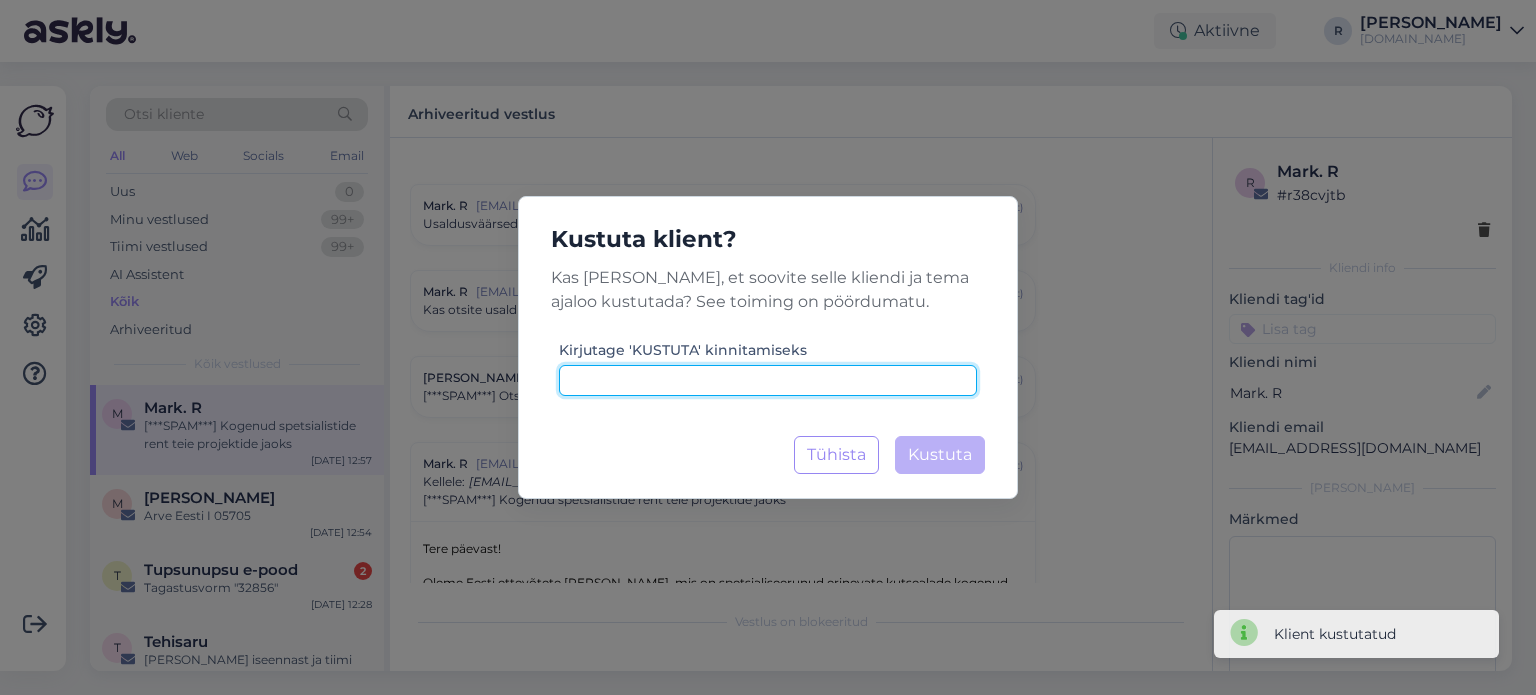 click at bounding box center [768, 380] 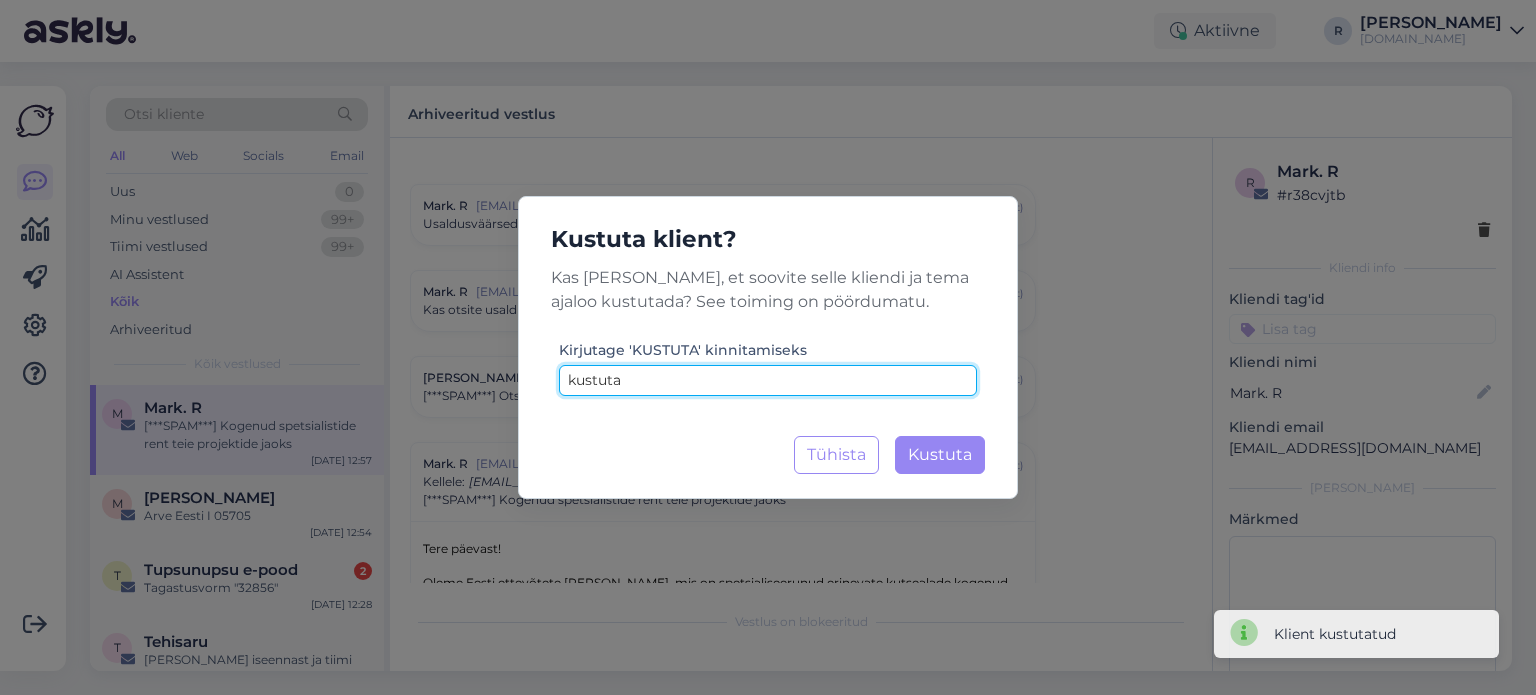 type on "kustuta" 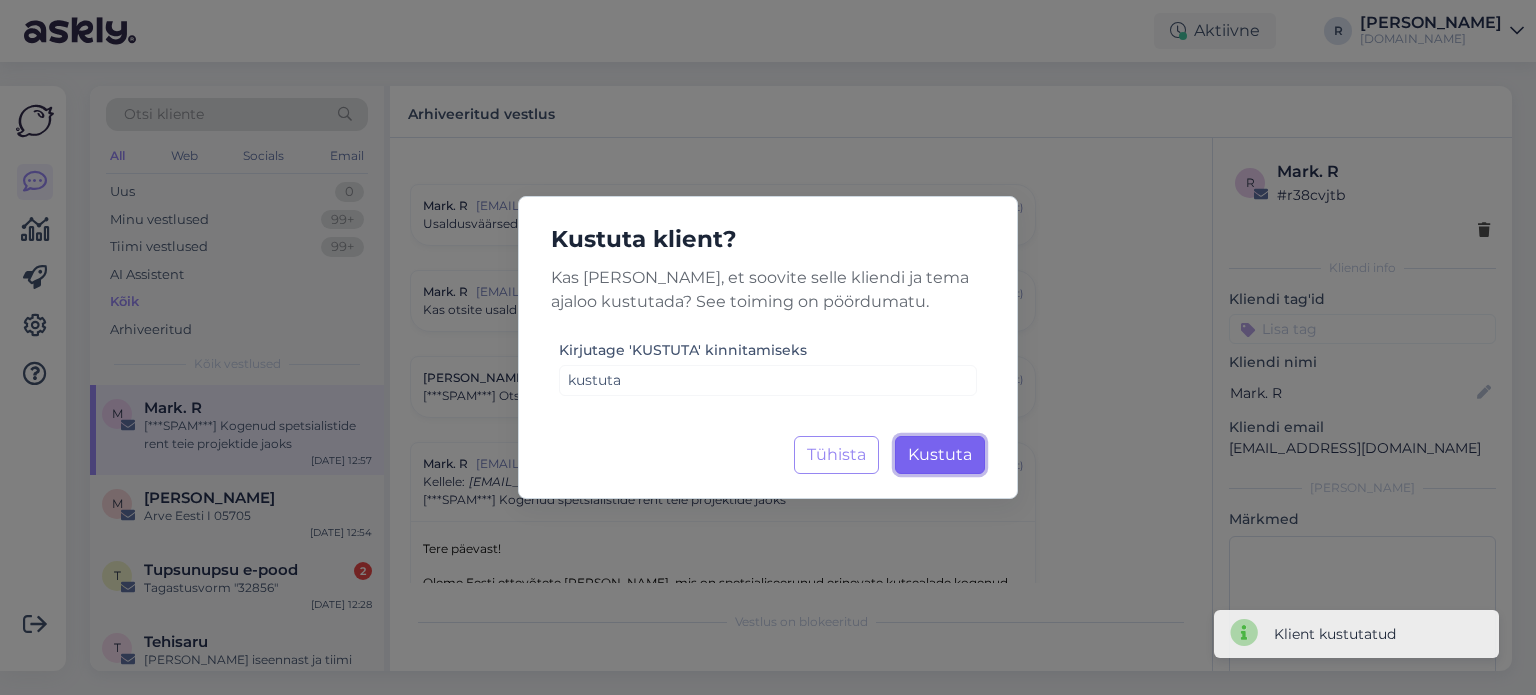 click on "Kustuta" at bounding box center [940, 454] 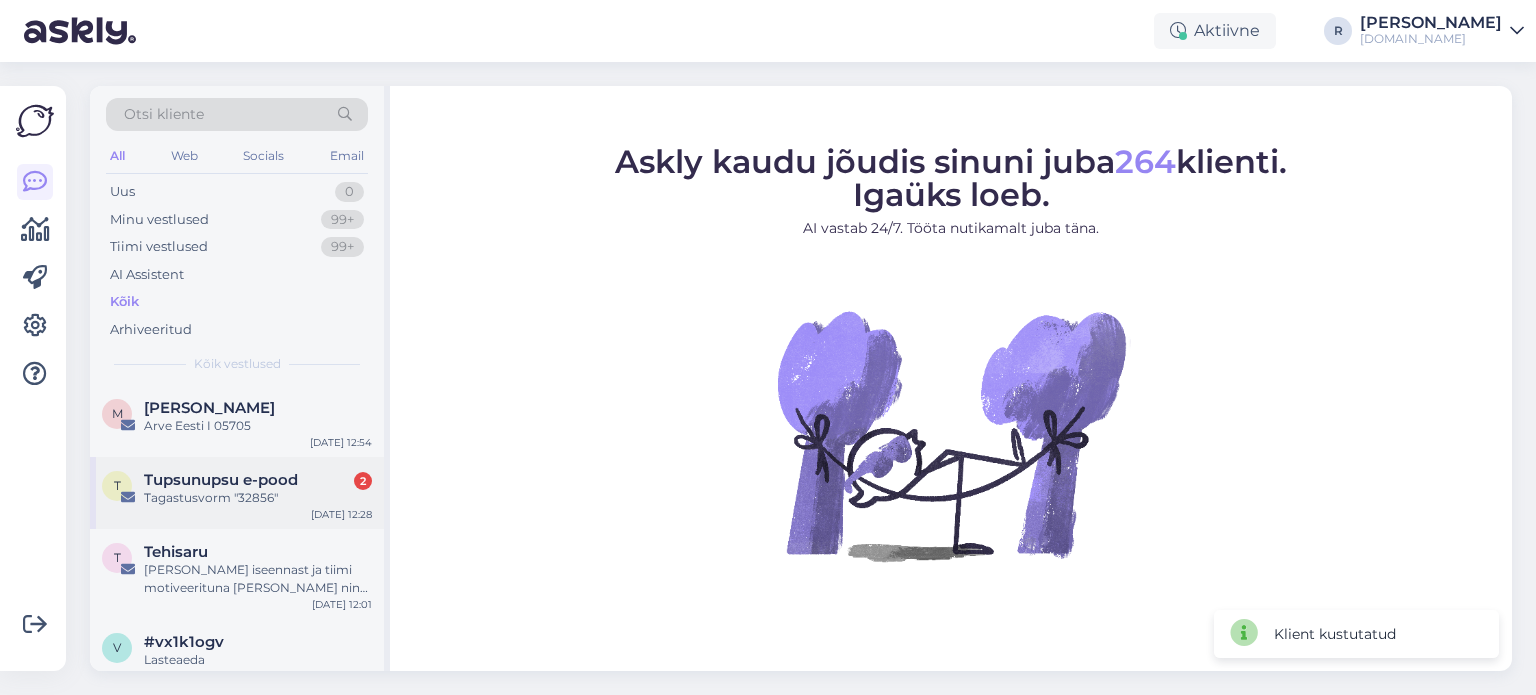 click on "T Tupsunupsu e-pood 2 Tagastusvorm "32856" [DATE] 12:28" at bounding box center (237, 493) 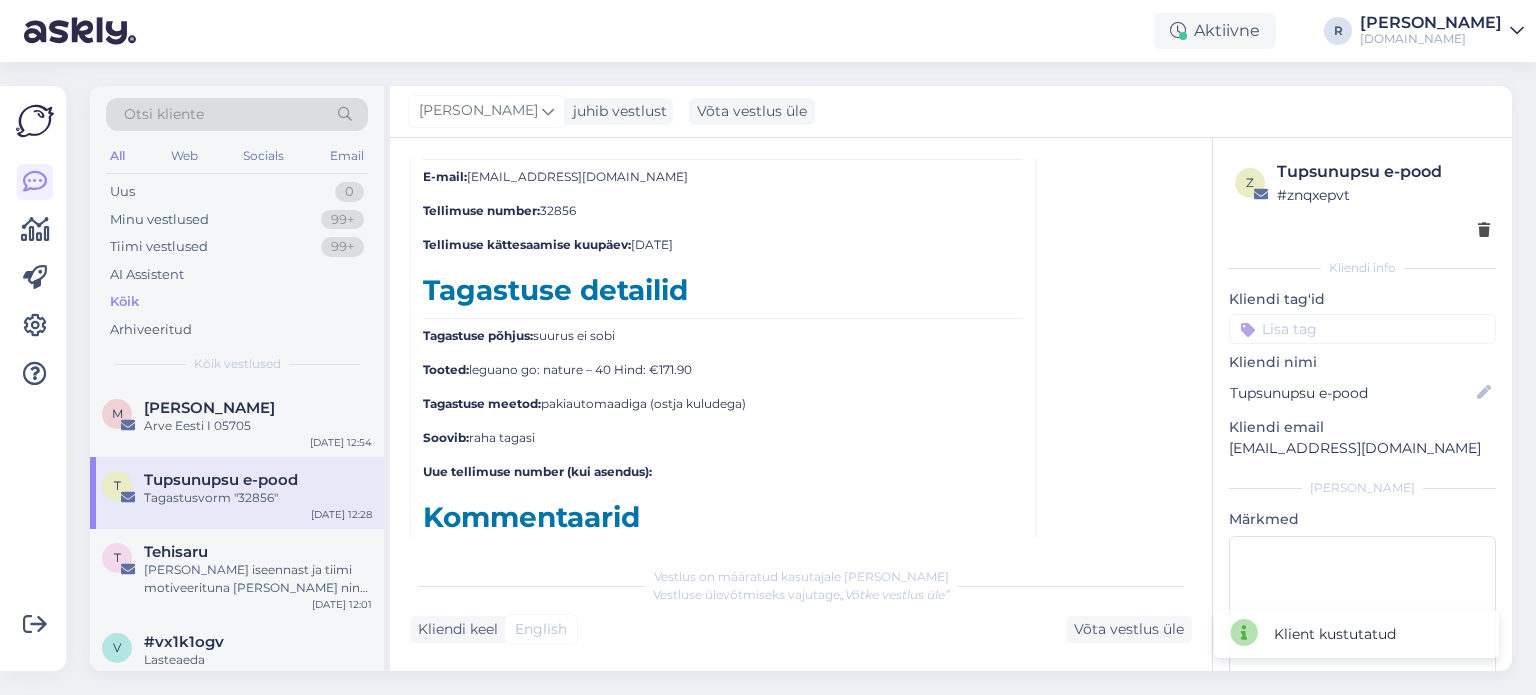 scroll, scrollTop: 3857, scrollLeft: 0, axis: vertical 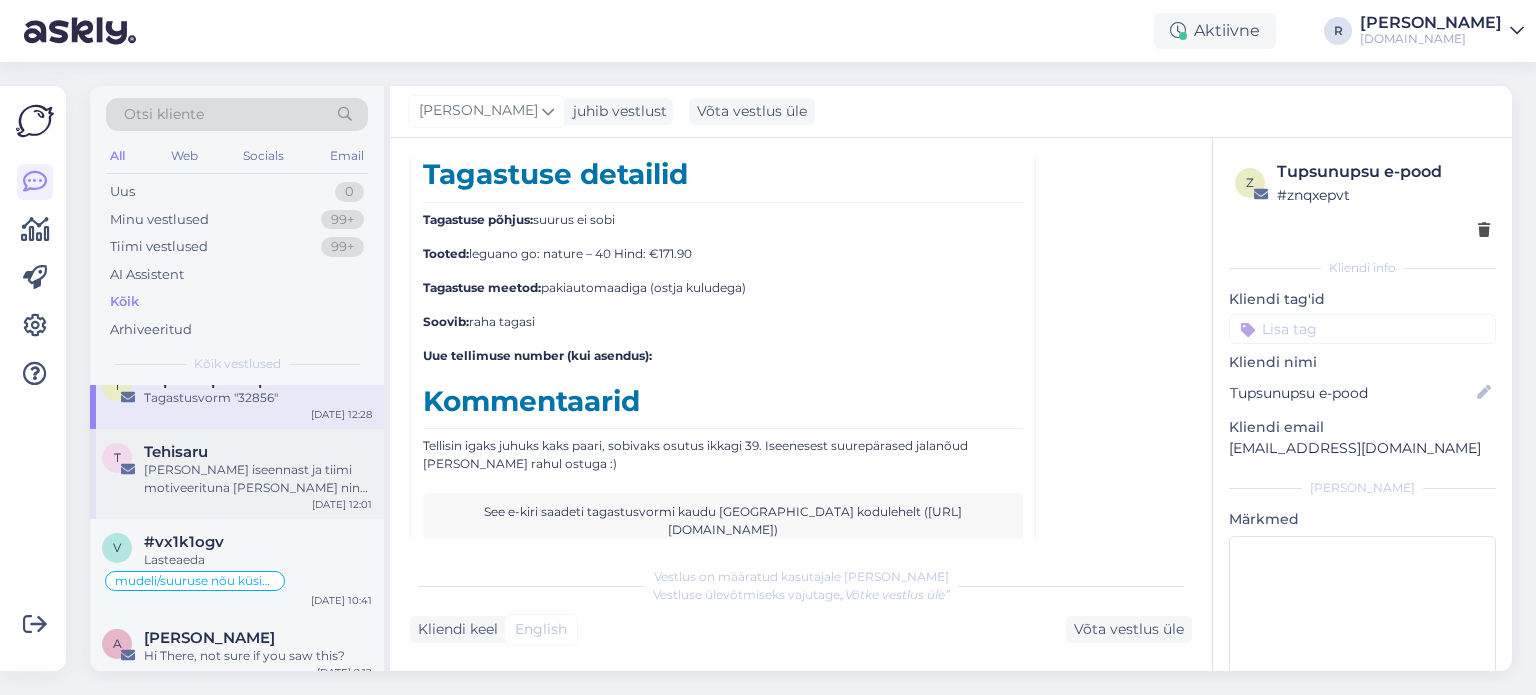 click on "[PERSON_NAME] iseennast ja tiimi motiveerituna [PERSON_NAME] ning saavutustele stimuleerida?" at bounding box center [258, 479] 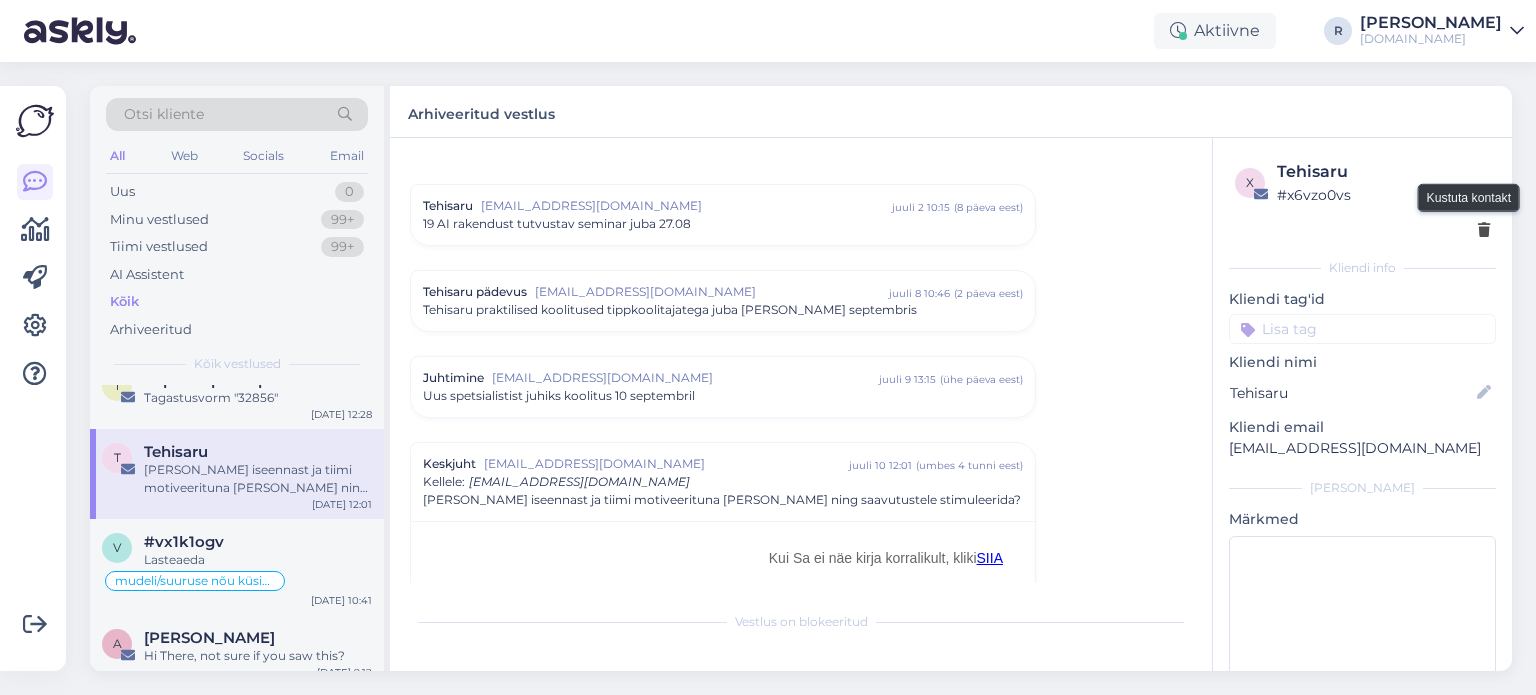 click at bounding box center [1484, 231] 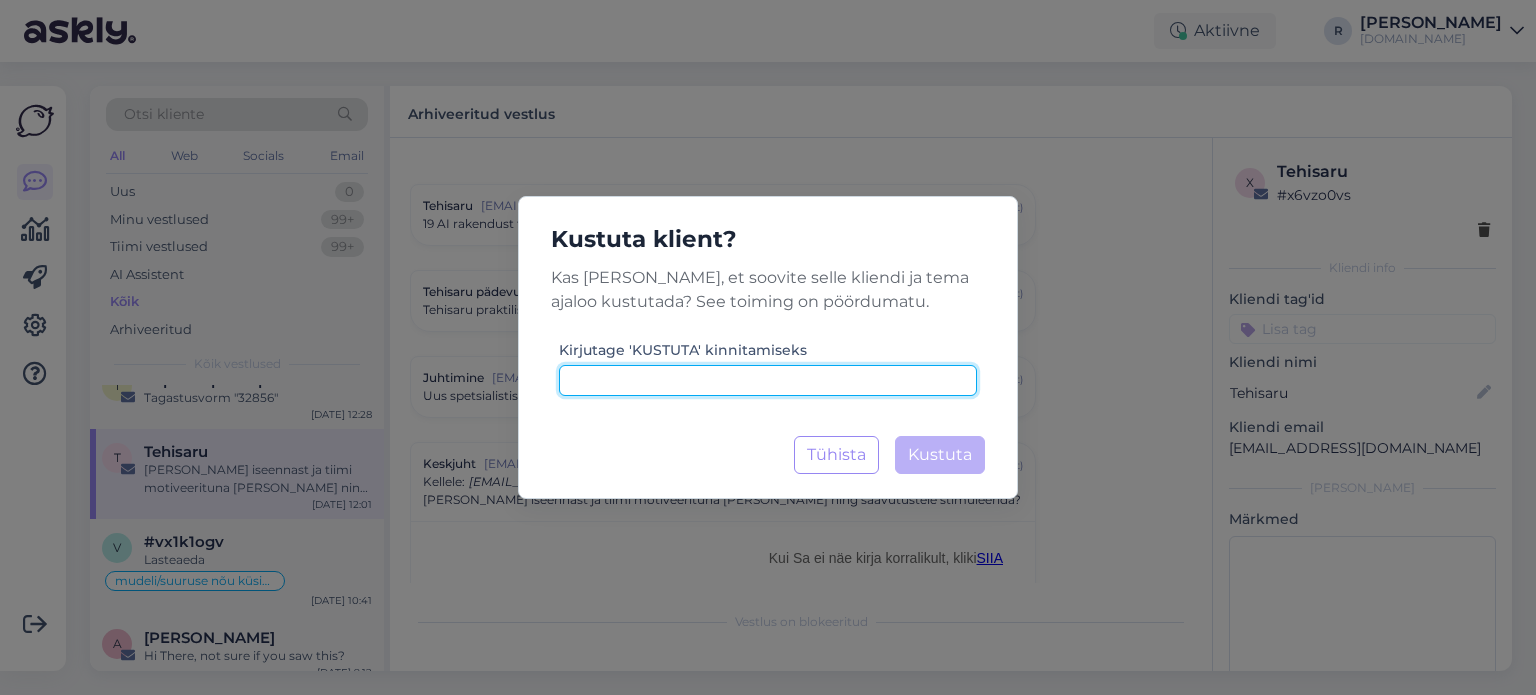 click at bounding box center [768, 380] 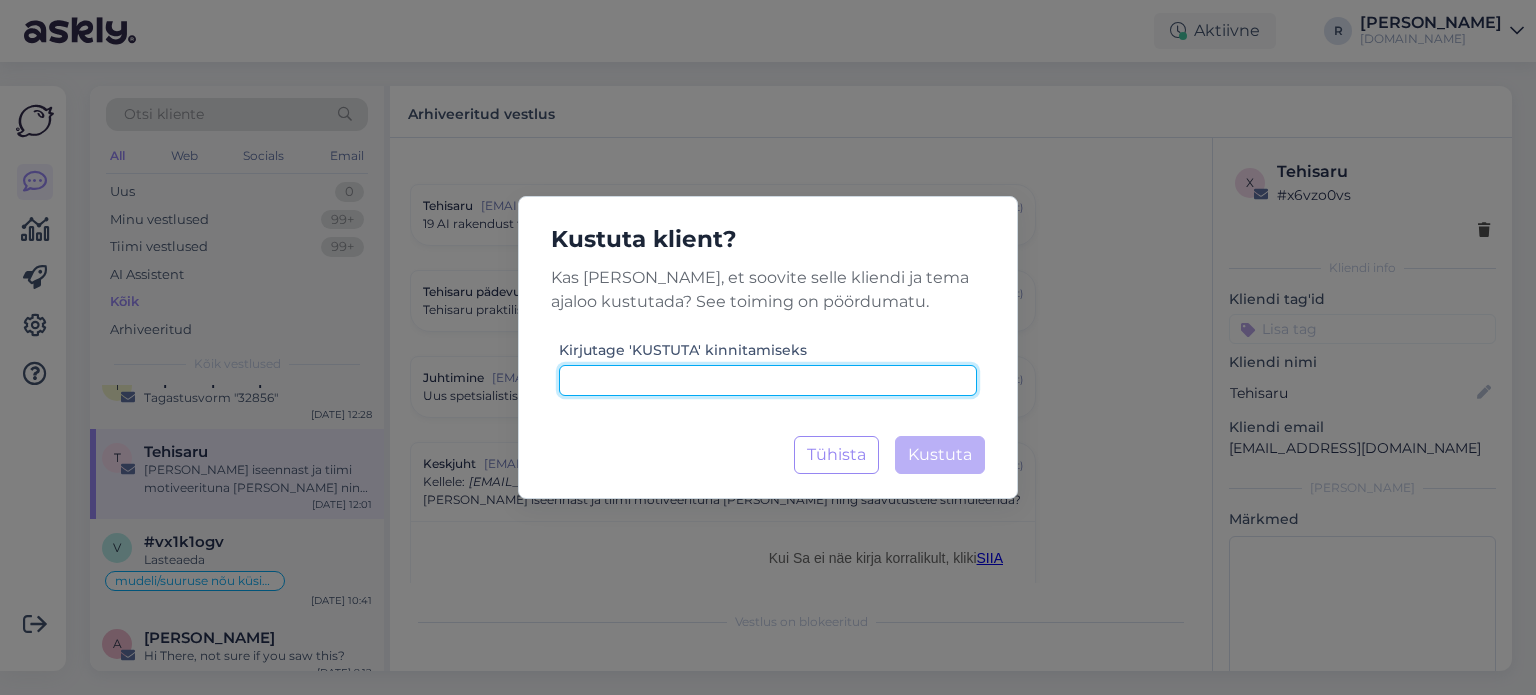paste on "kustuta" 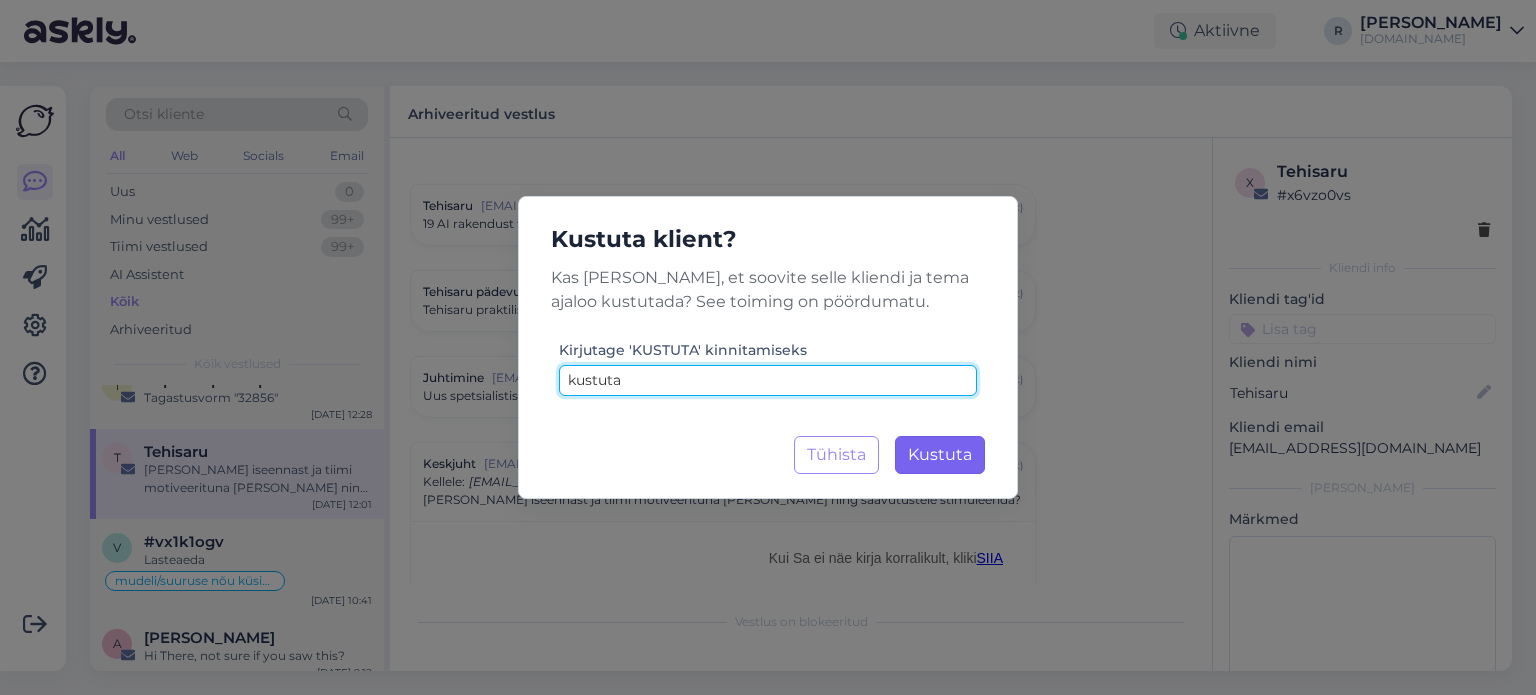 type on "kustuta" 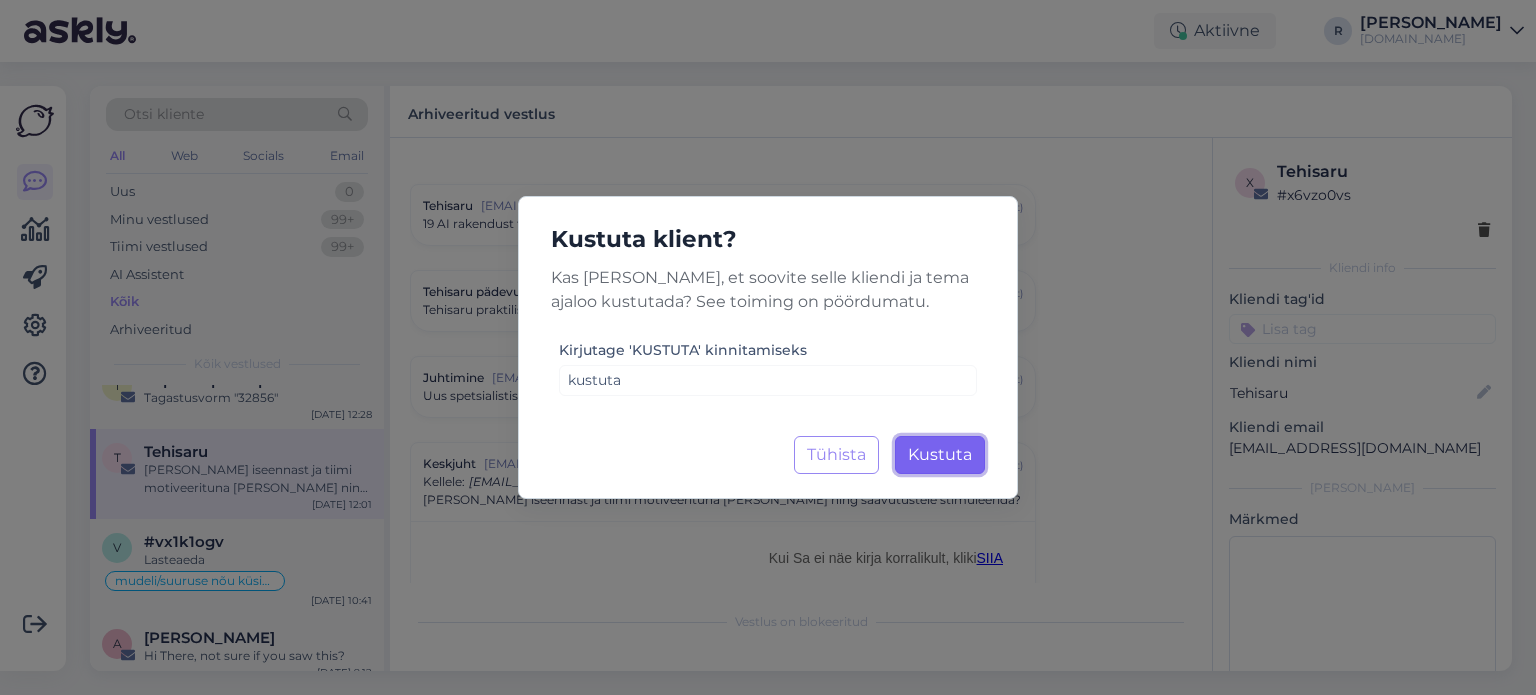 click on "Kustuta" at bounding box center [940, 454] 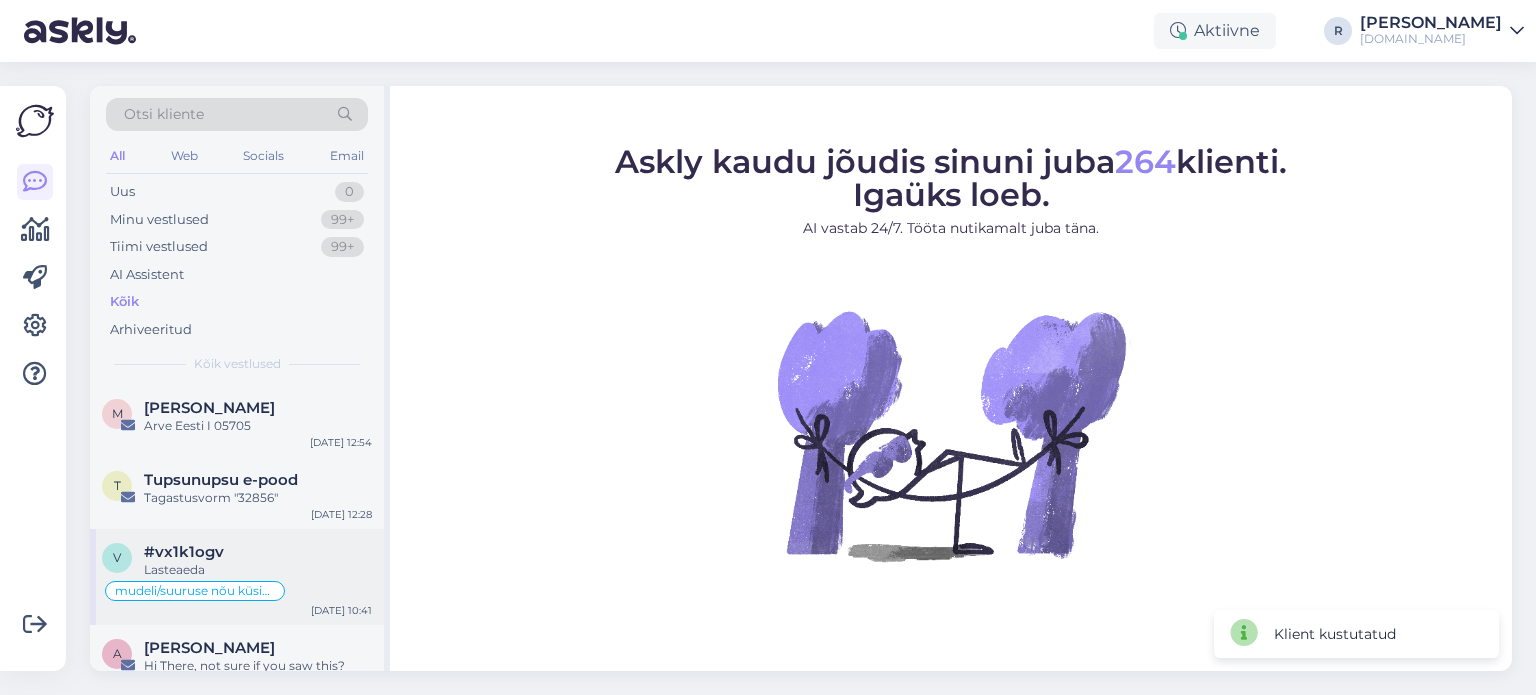 scroll, scrollTop: 100, scrollLeft: 0, axis: vertical 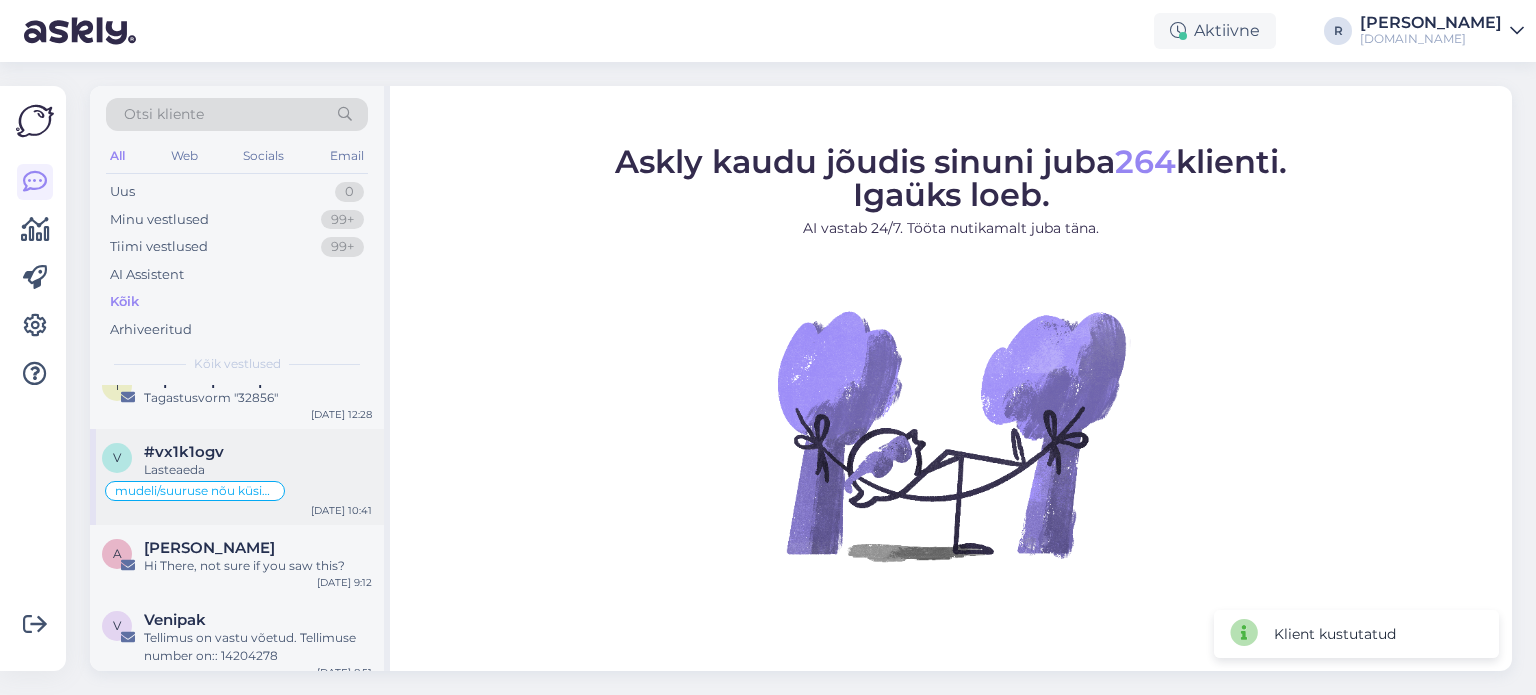 click on "[PERSON_NAME]" at bounding box center [209, 548] 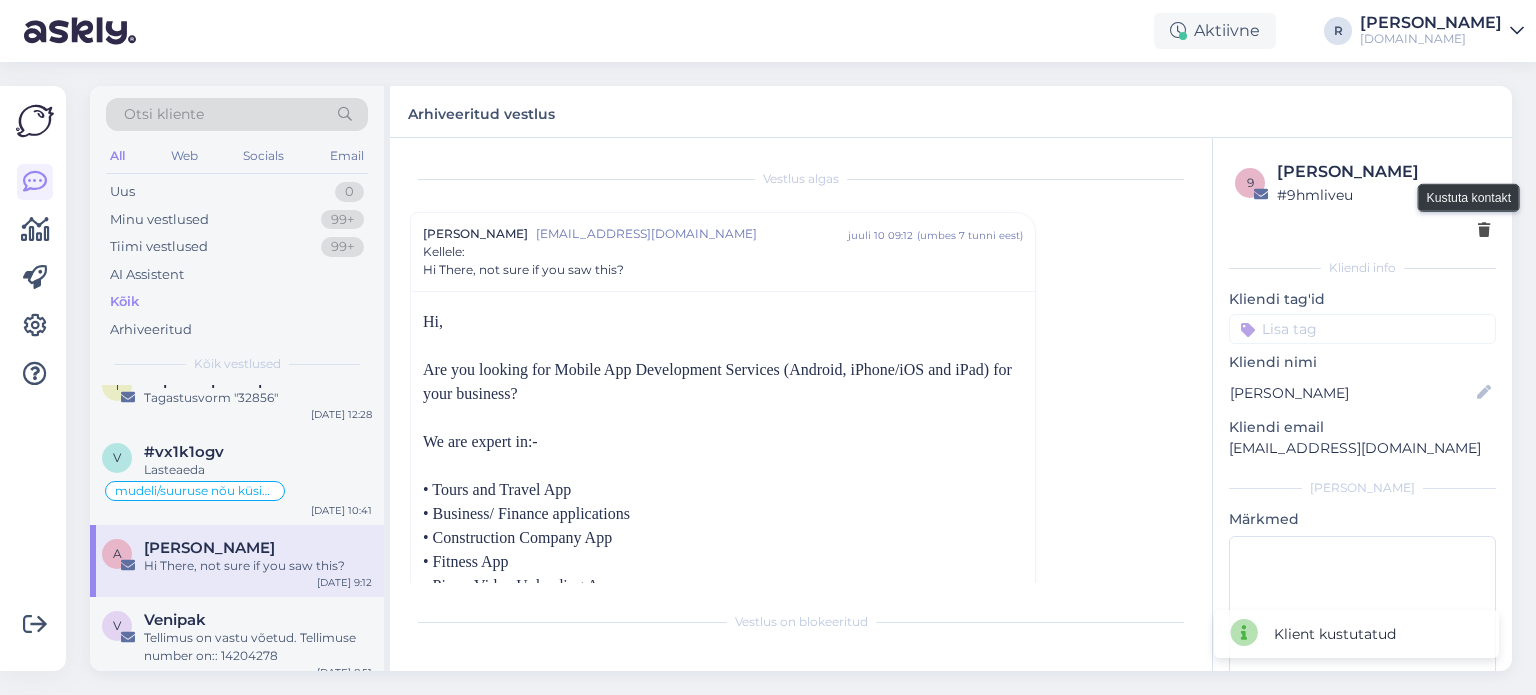 click at bounding box center (1484, 231) 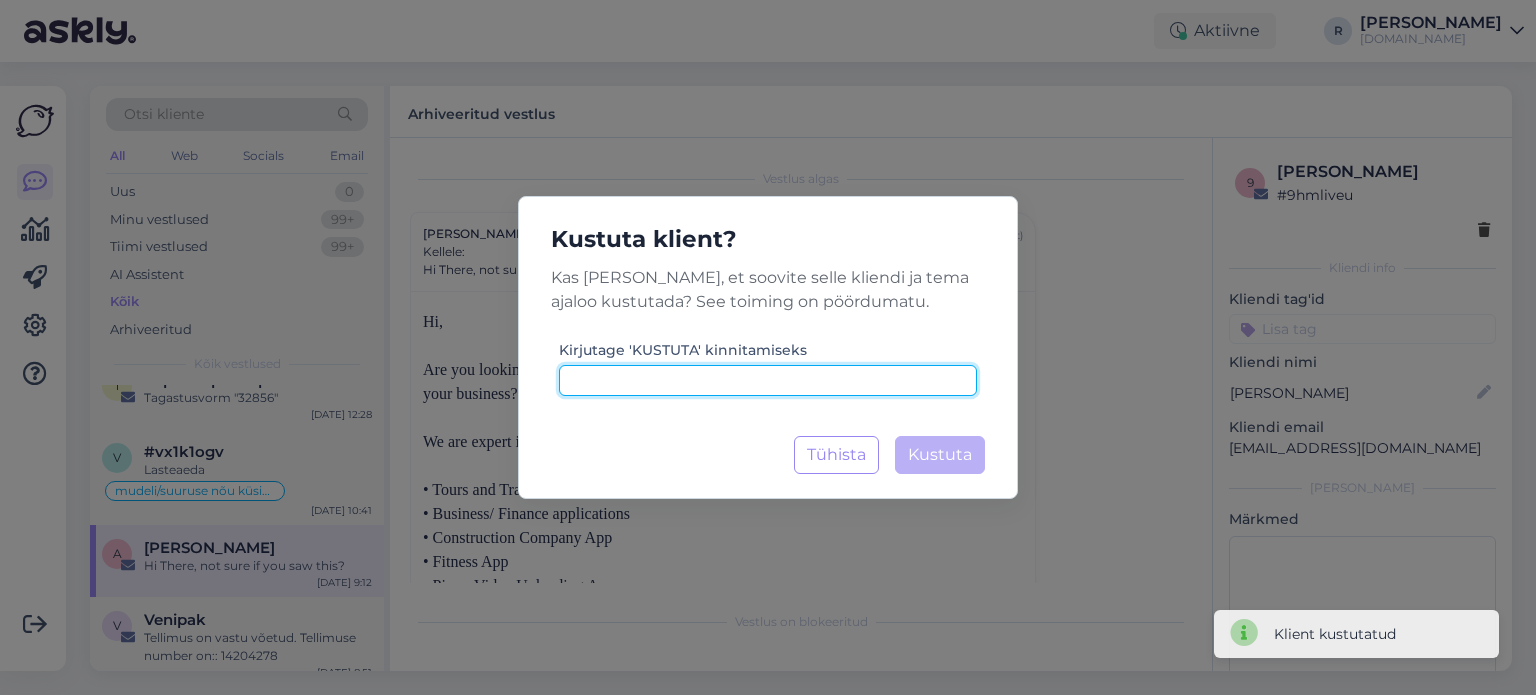 click at bounding box center [768, 380] 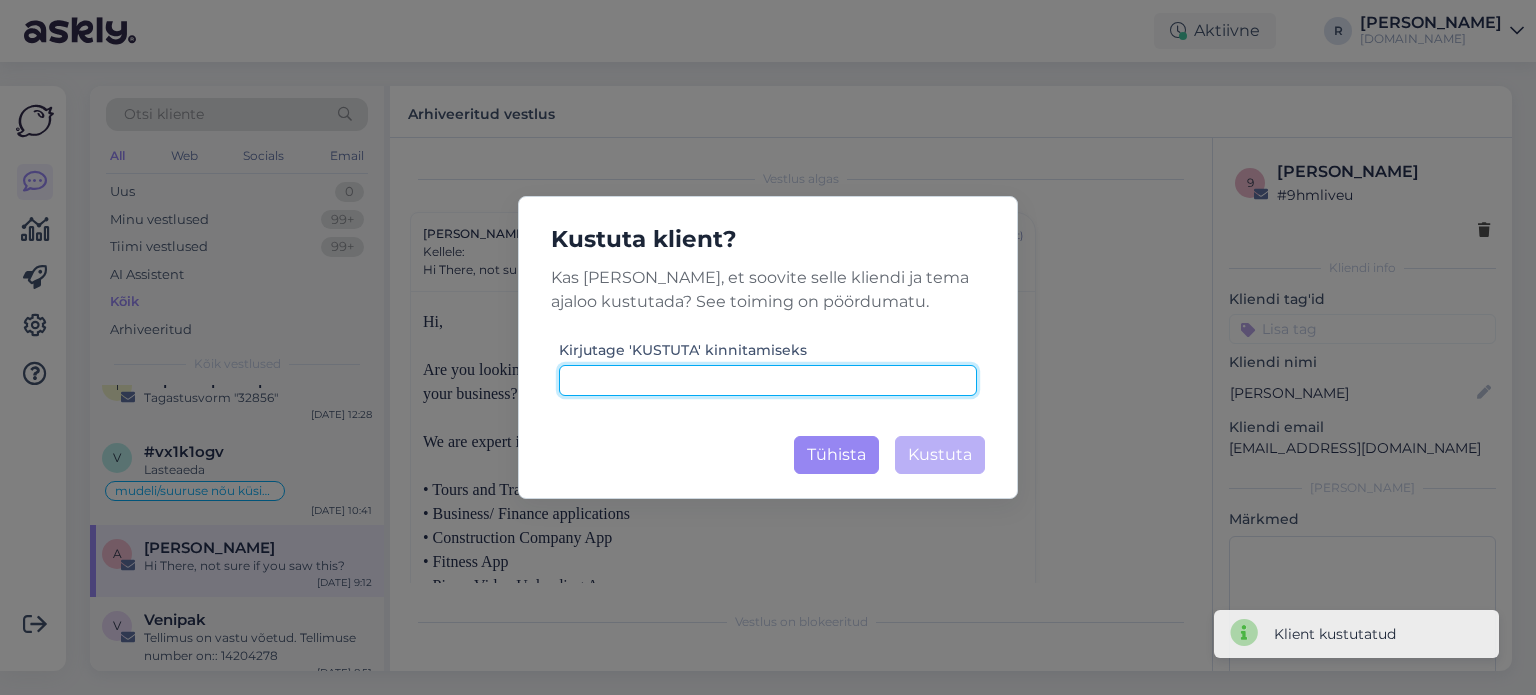 paste on "kustuta" 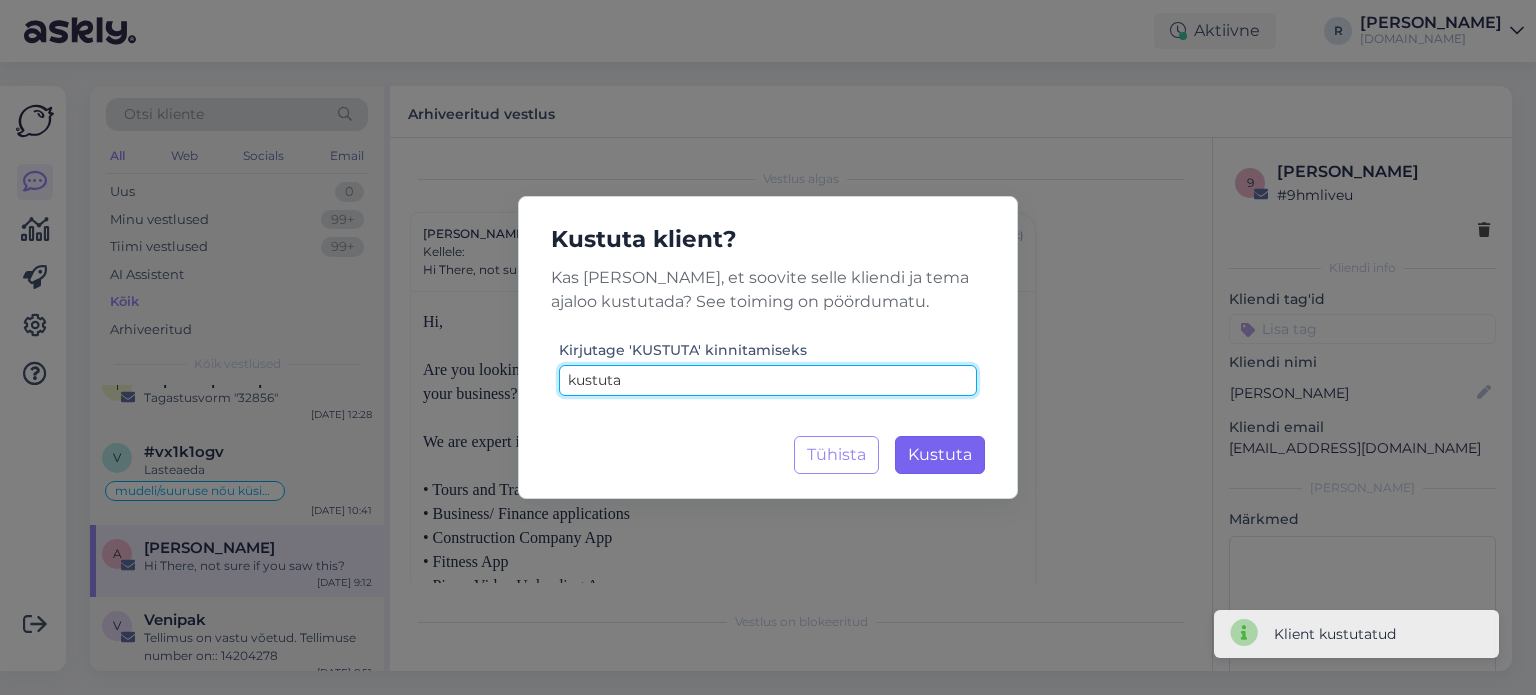 type on "kustuta" 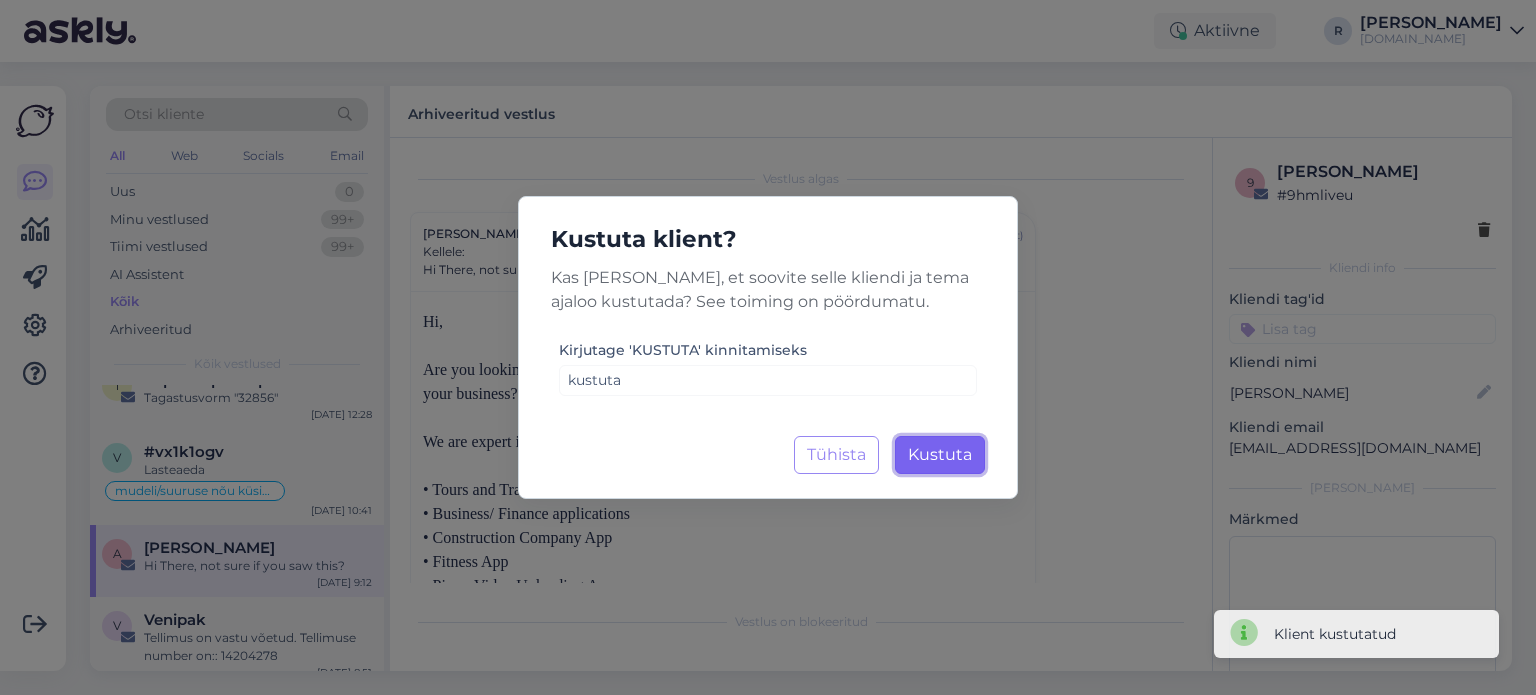 click on "Kustuta" at bounding box center [940, 454] 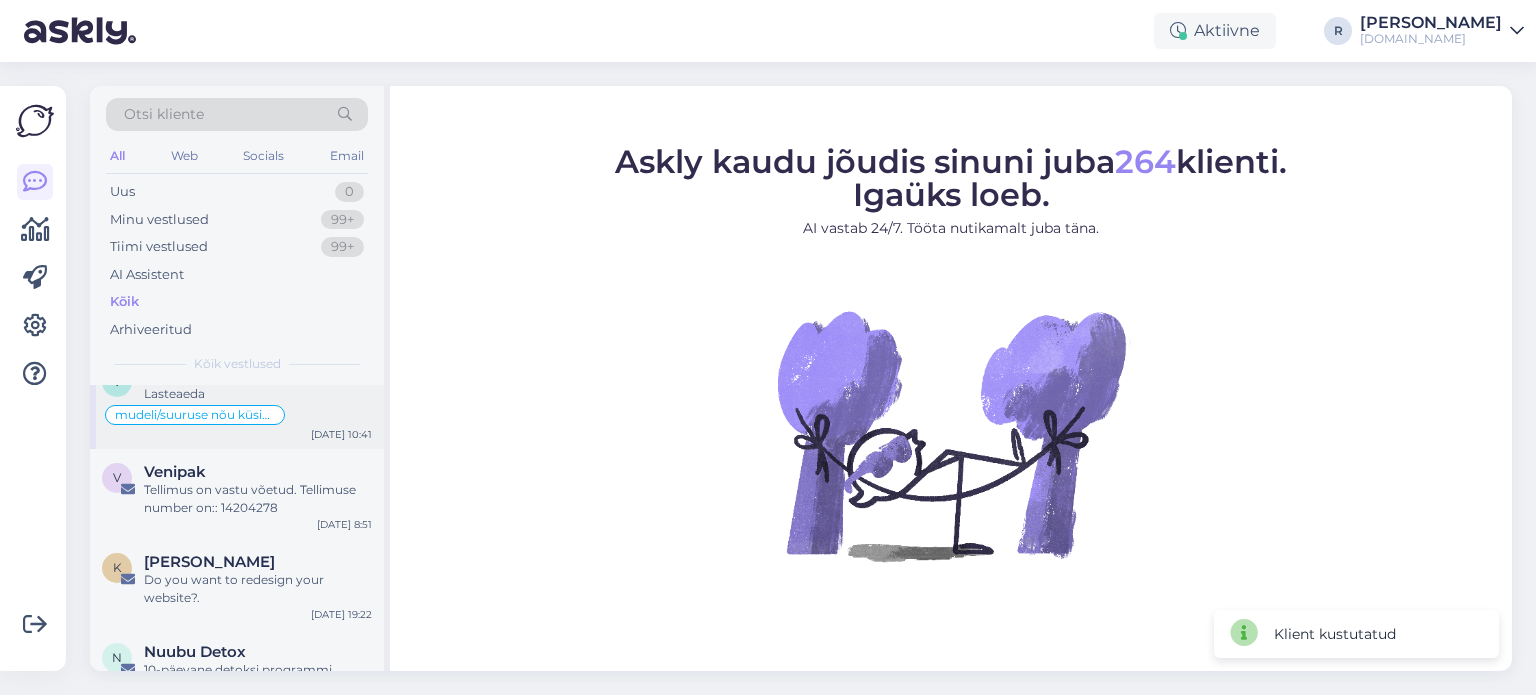 scroll, scrollTop: 200, scrollLeft: 0, axis: vertical 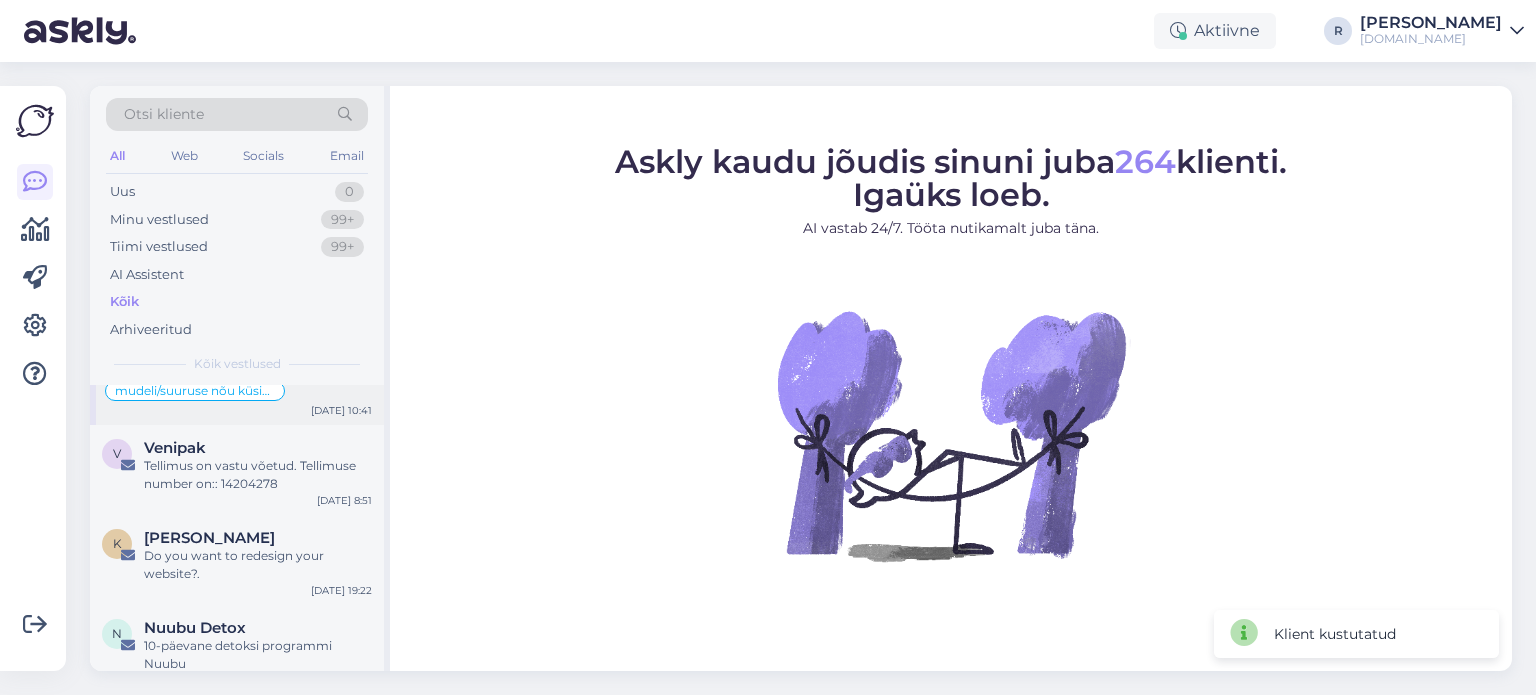 click on "Do you want to redesign your website?." at bounding box center (258, 565) 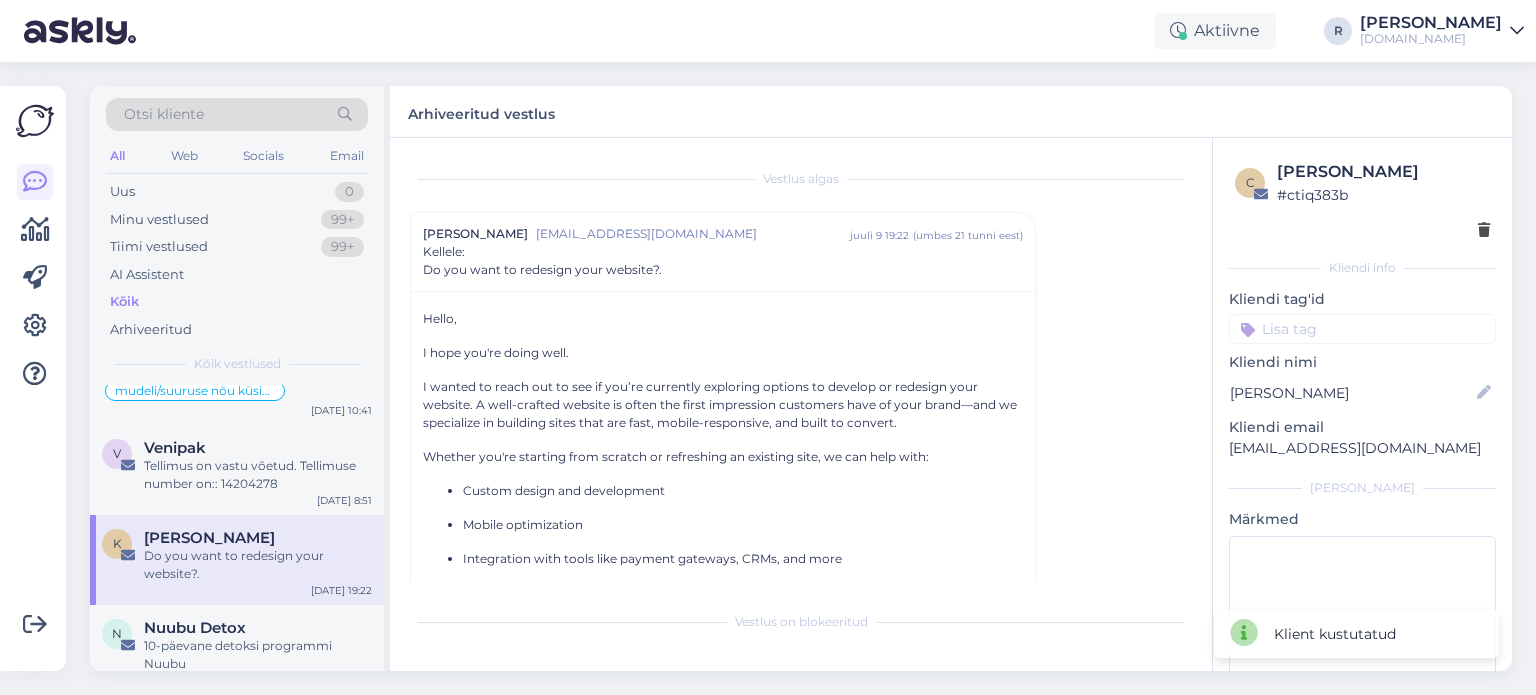 click on "c [PERSON_NAME] # ctiq383b" at bounding box center (1362, 200) 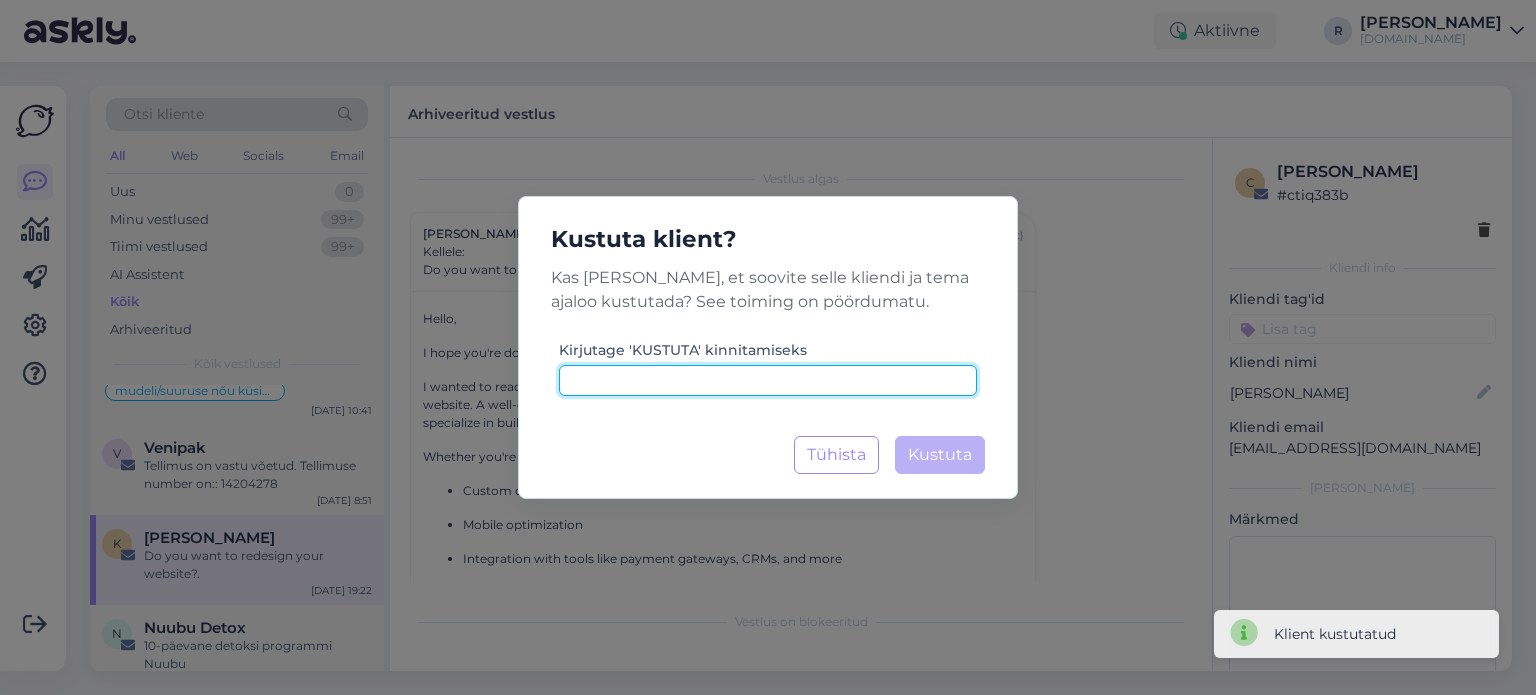 click at bounding box center (768, 380) 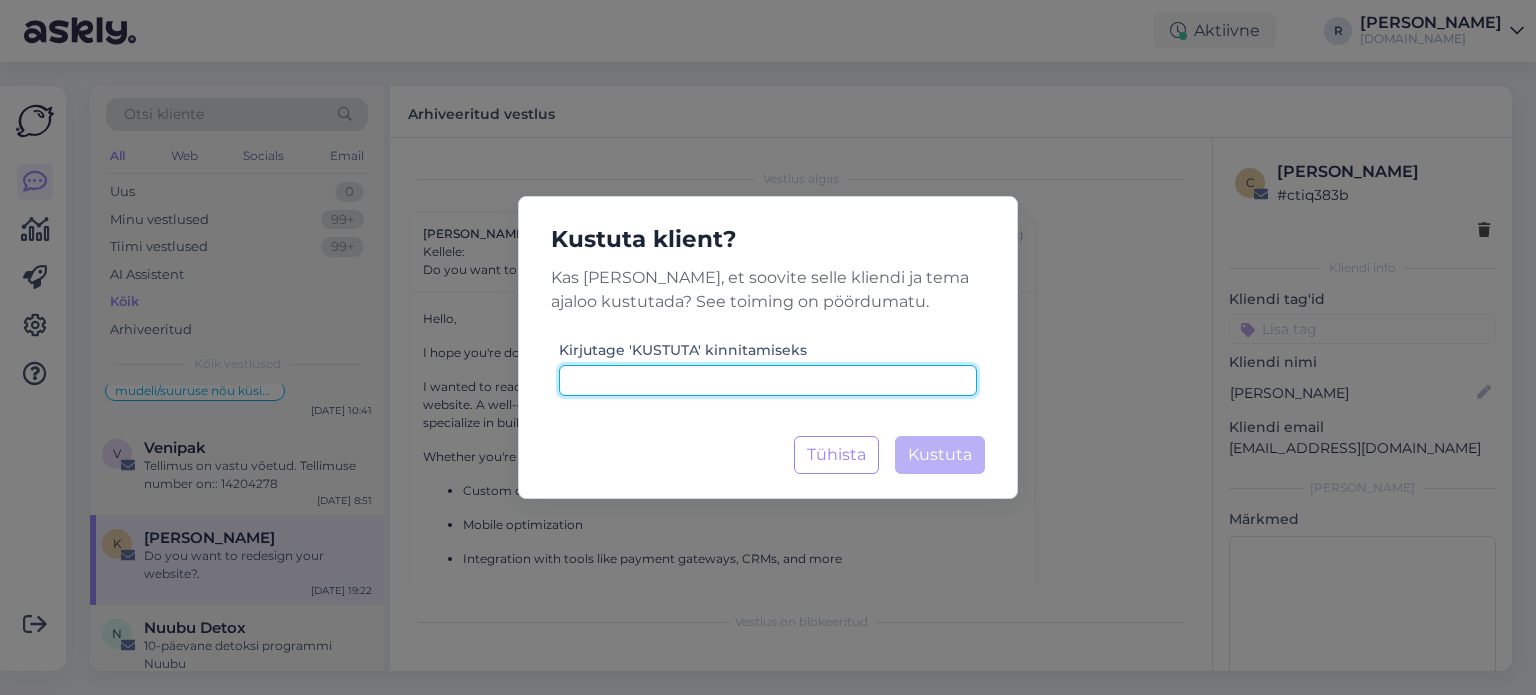 paste on "kustuta" 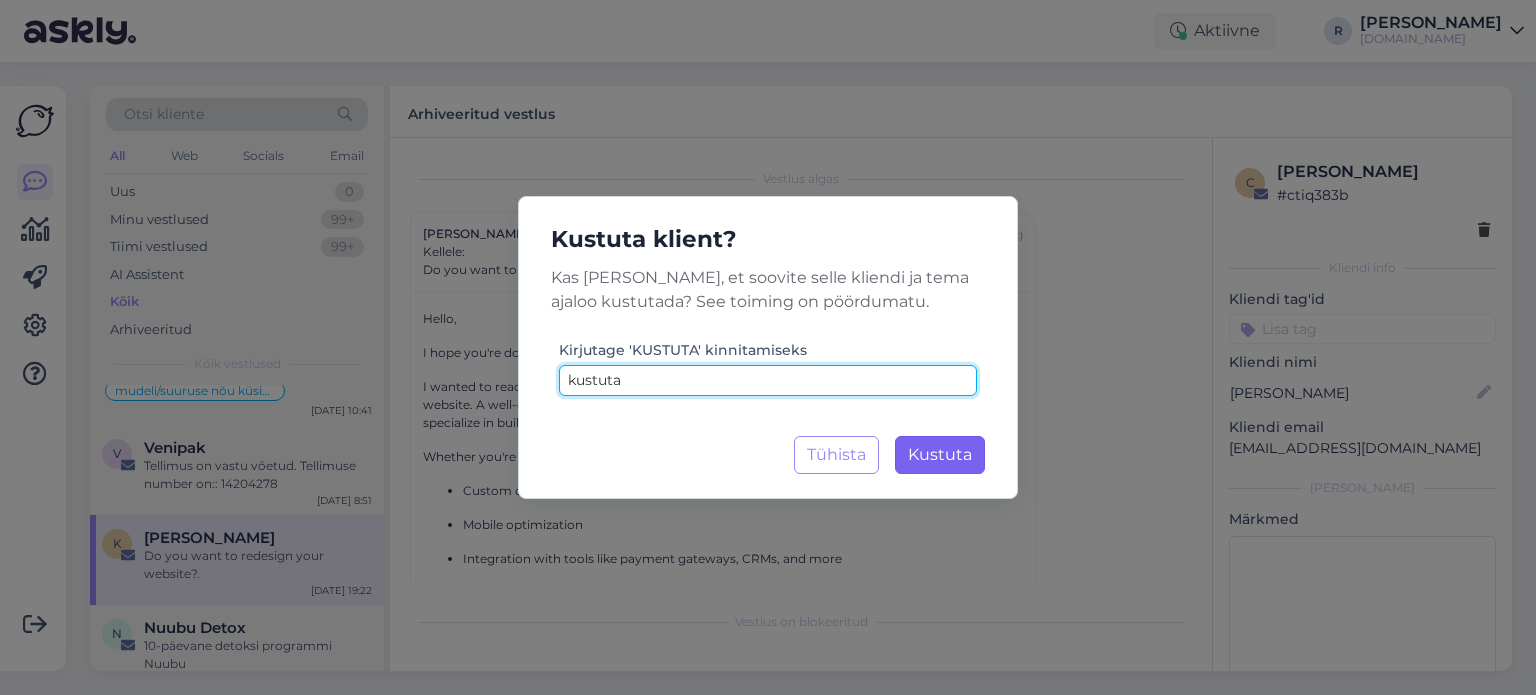 type on "kustuta" 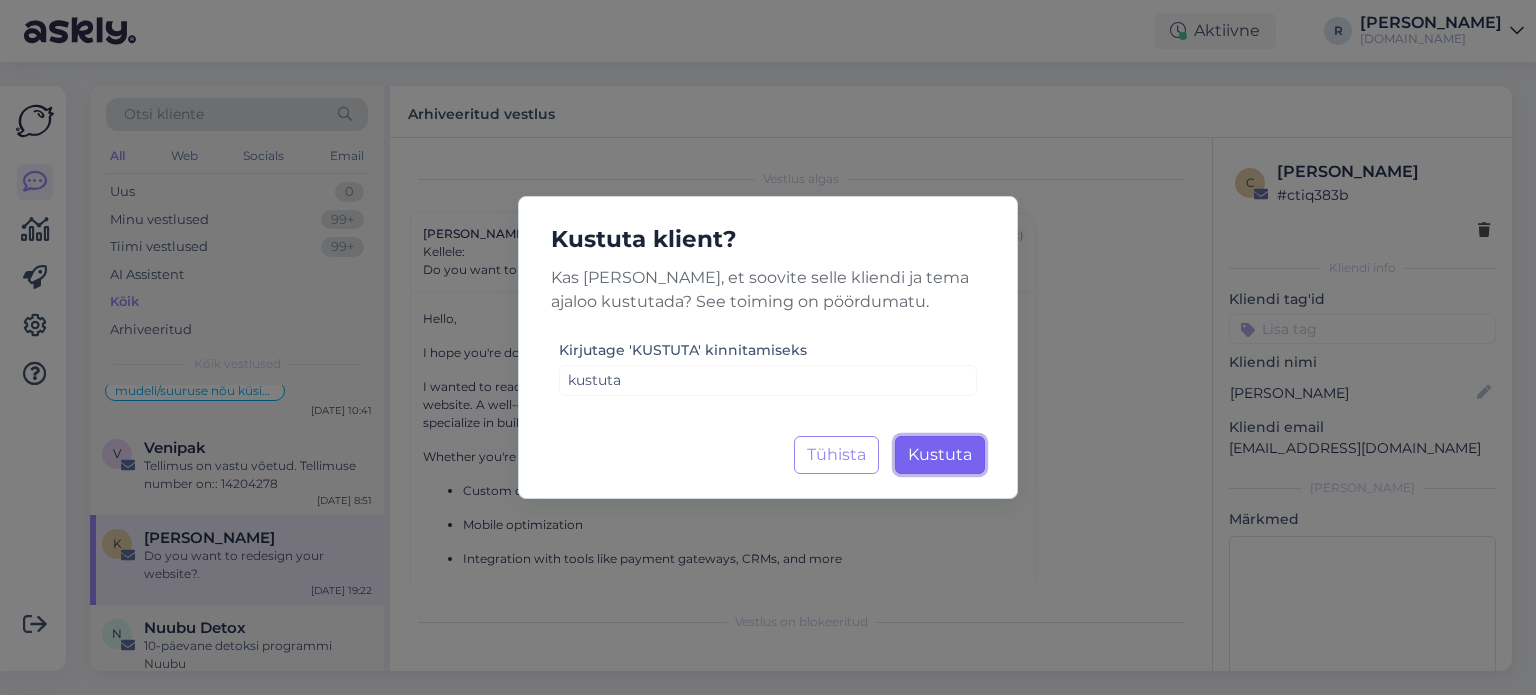 click on "Kustuta" at bounding box center (940, 454) 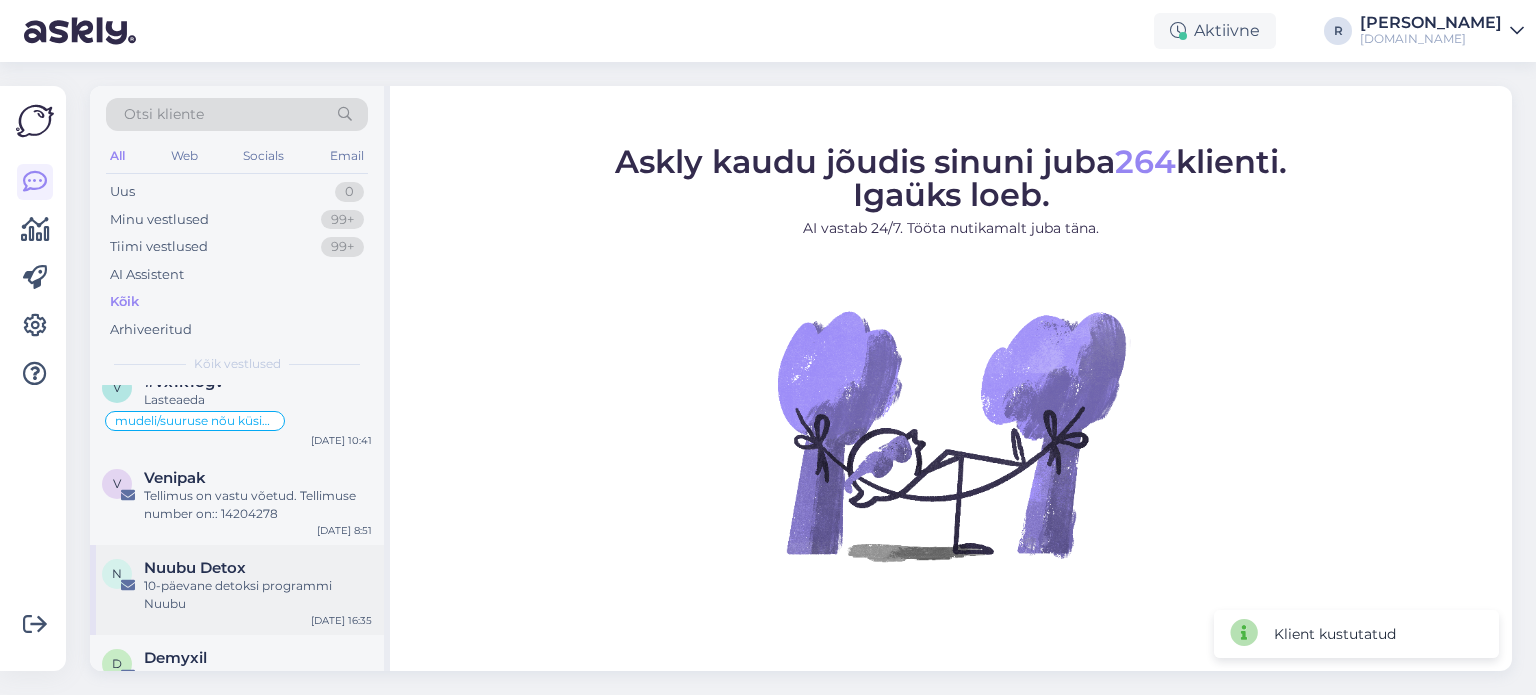 scroll, scrollTop: 200, scrollLeft: 0, axis: vertical 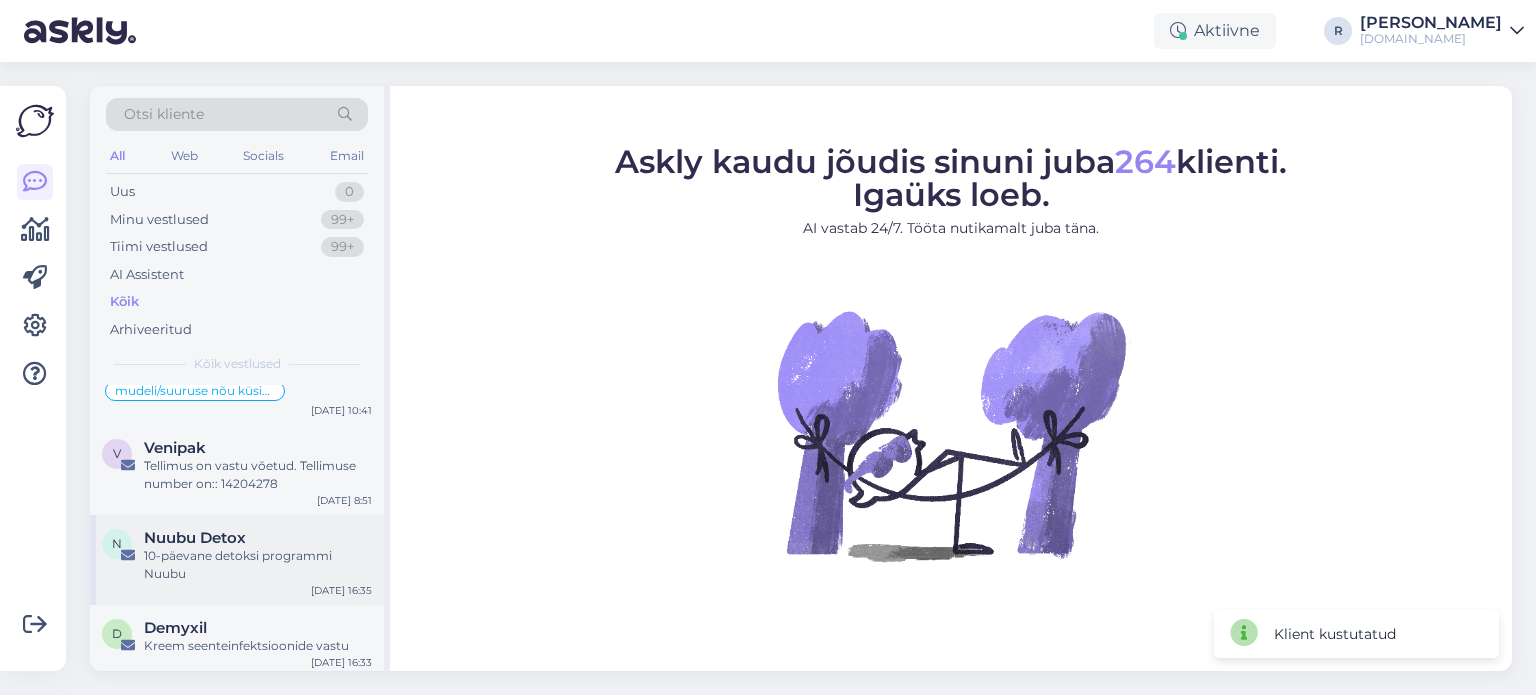 click on "Nuubu Detox" at bounding box center [195, 538] 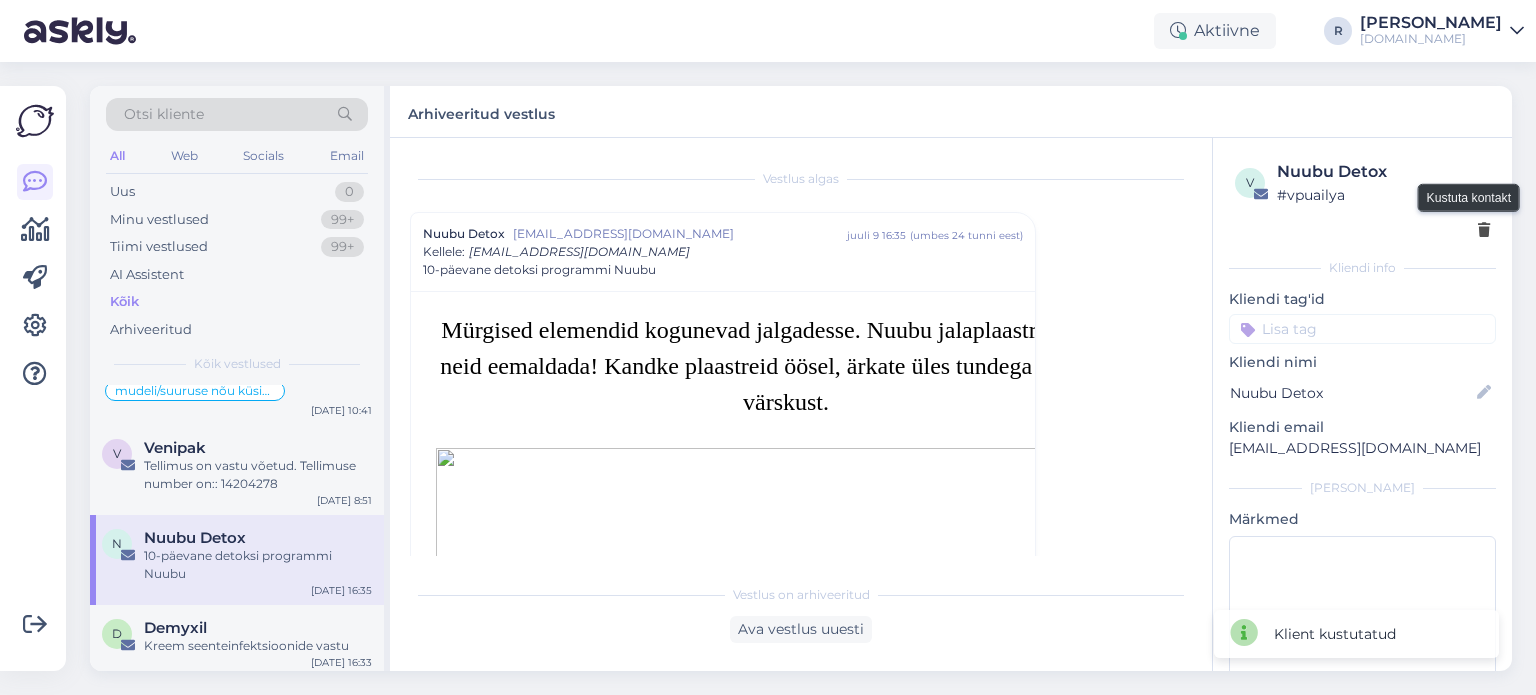 click at bounding box center [1484, 231] 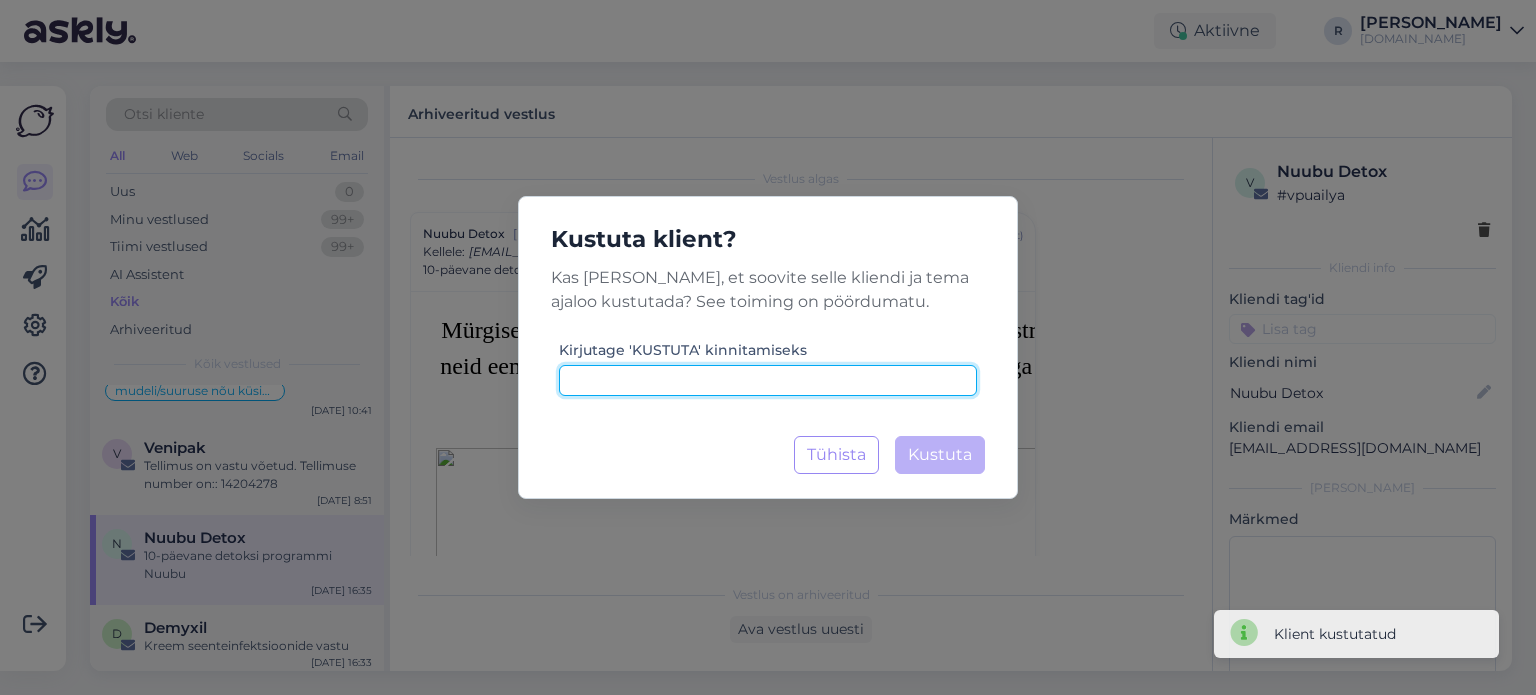 click at bounding box center (768, 380) 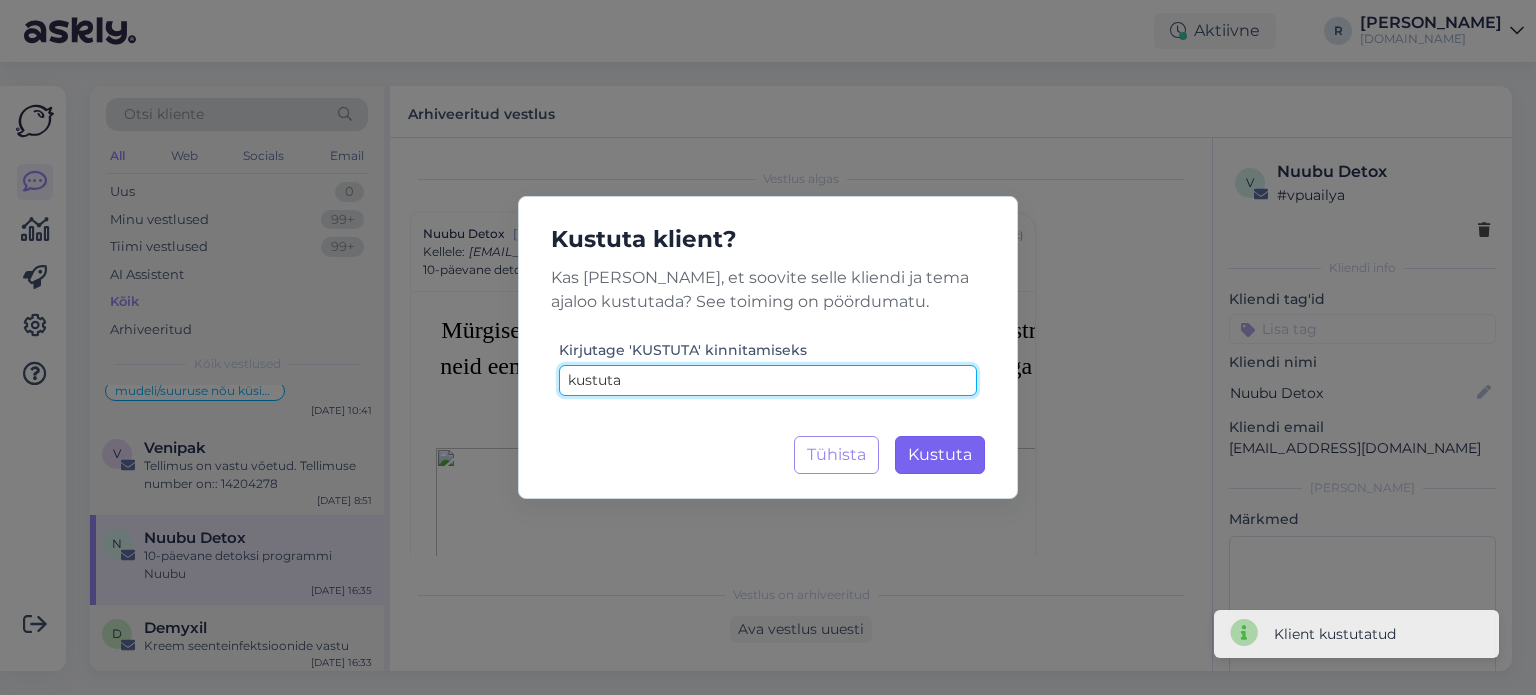 type on "kustuta" 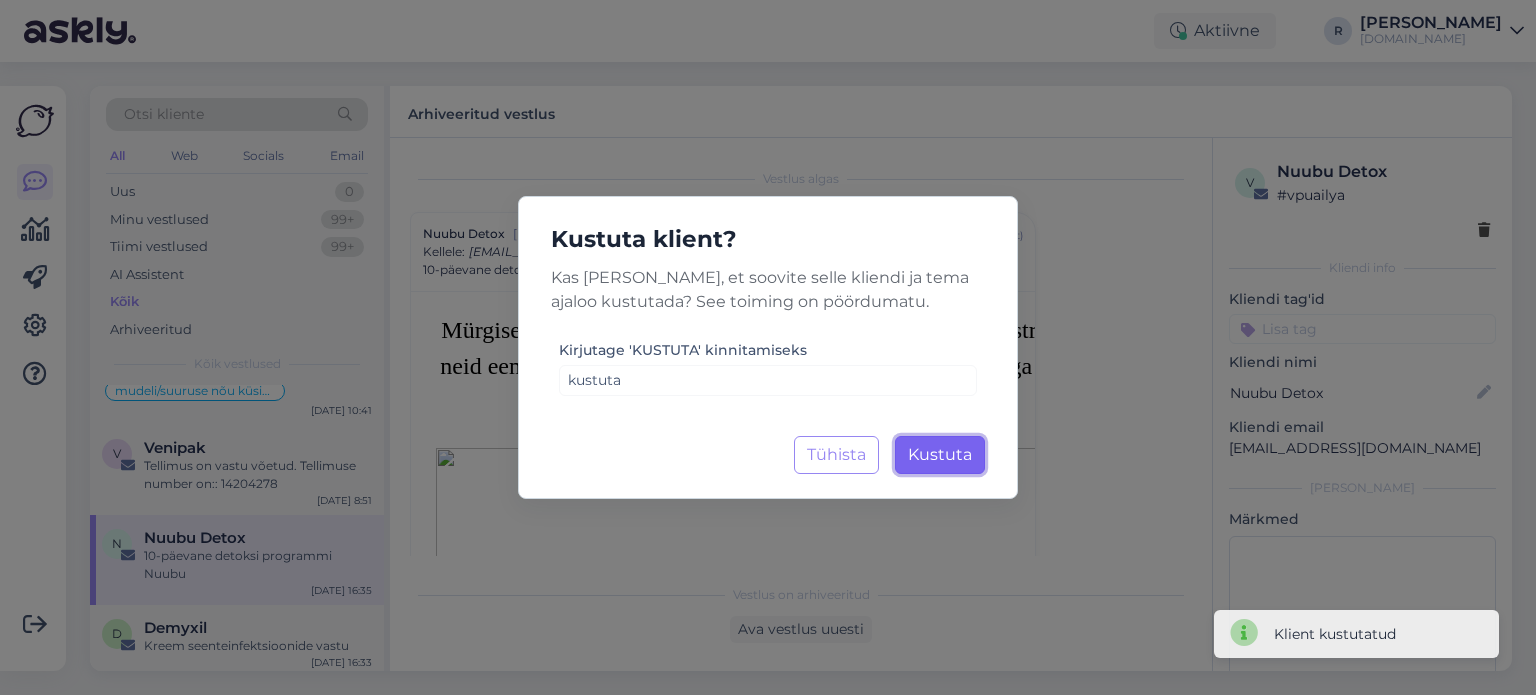 click on "Kustuta" at bounding box center (940, 454) 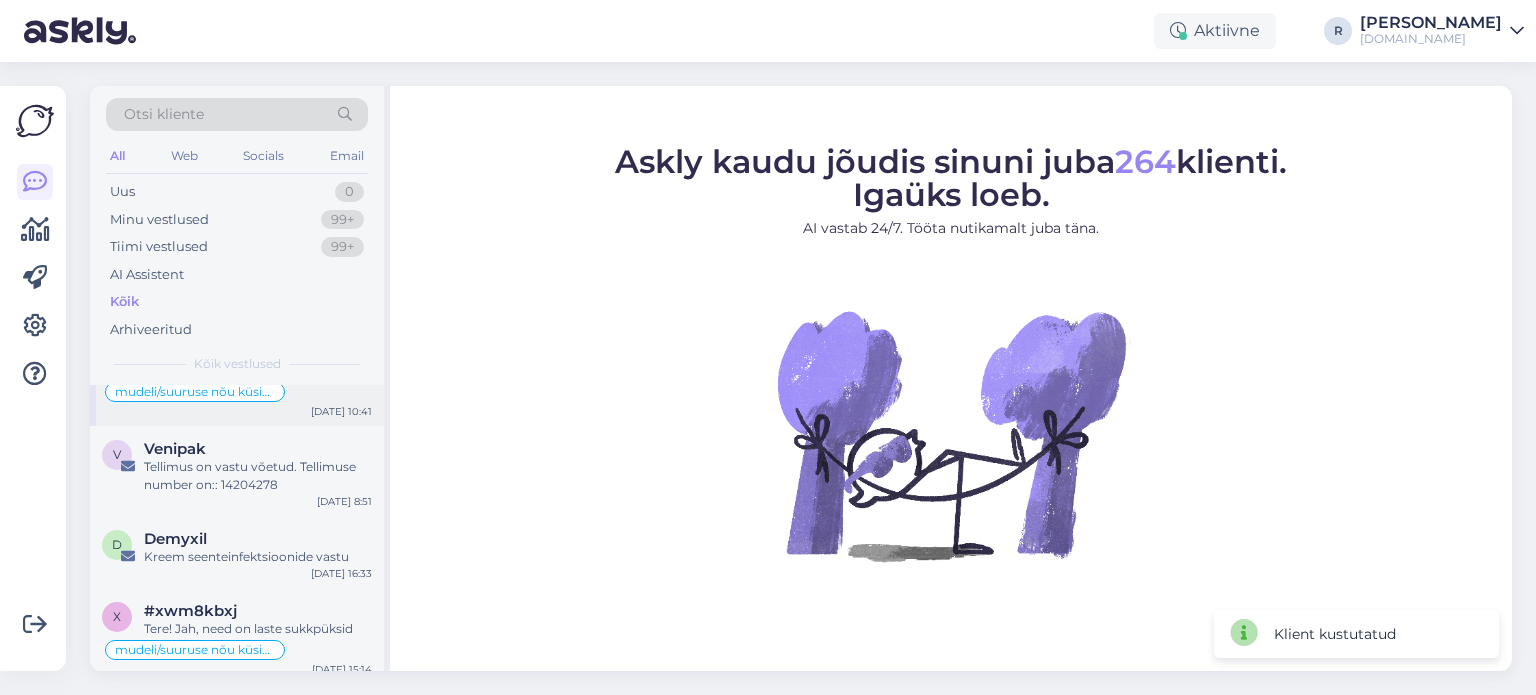 scroll, scrollTop: 200, scrollLeft: 0, axis: vertical 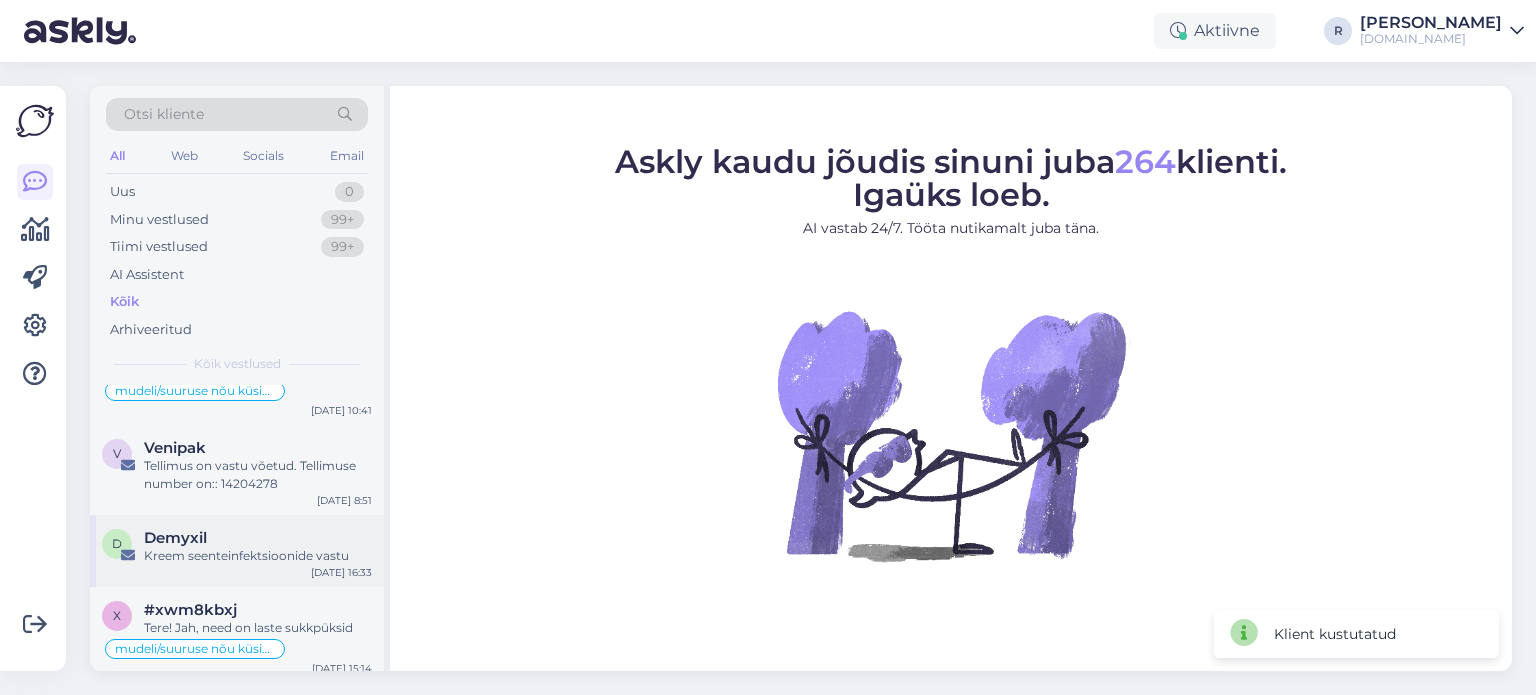 click on "Kreem seenteinfektsioonide vastu" at bounding box center [258, 556] 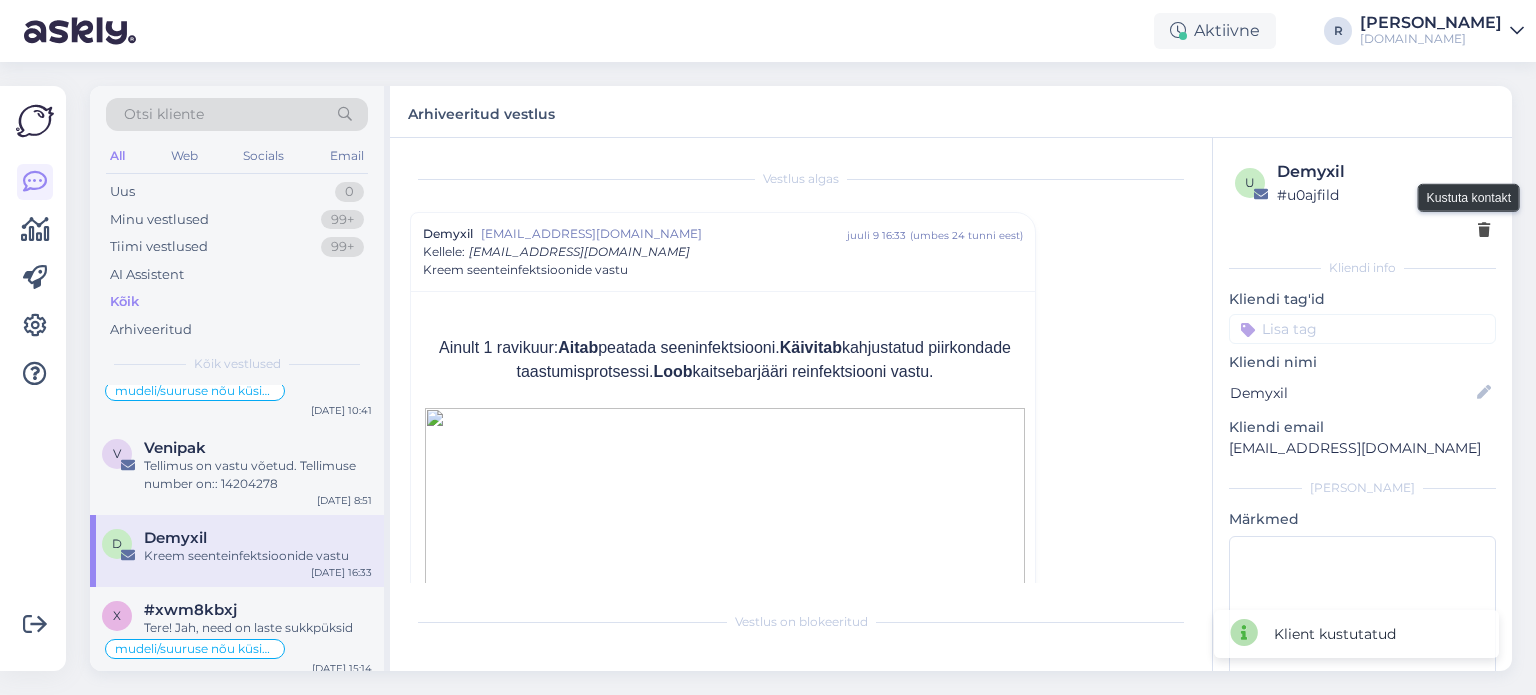click at bounding box center [1484, 231] 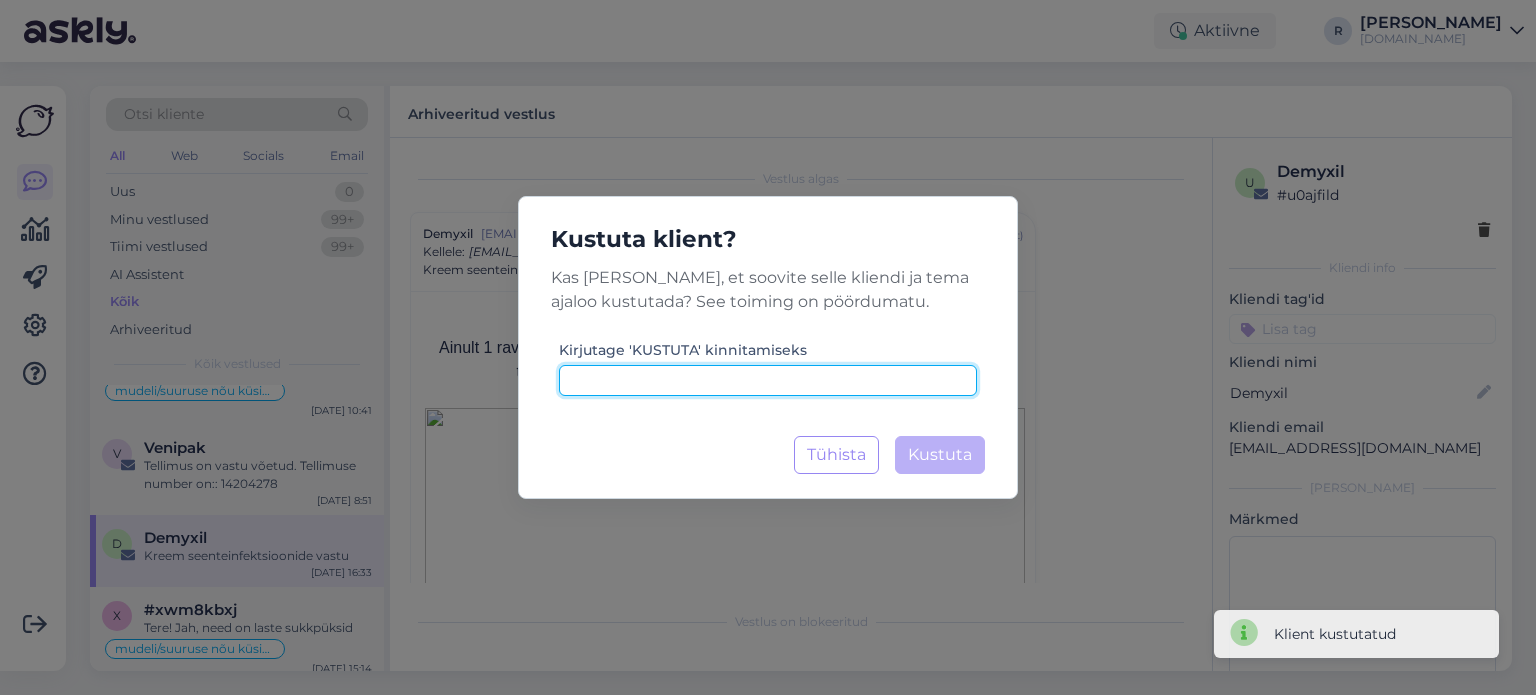 click at bounding box center (768, 380) 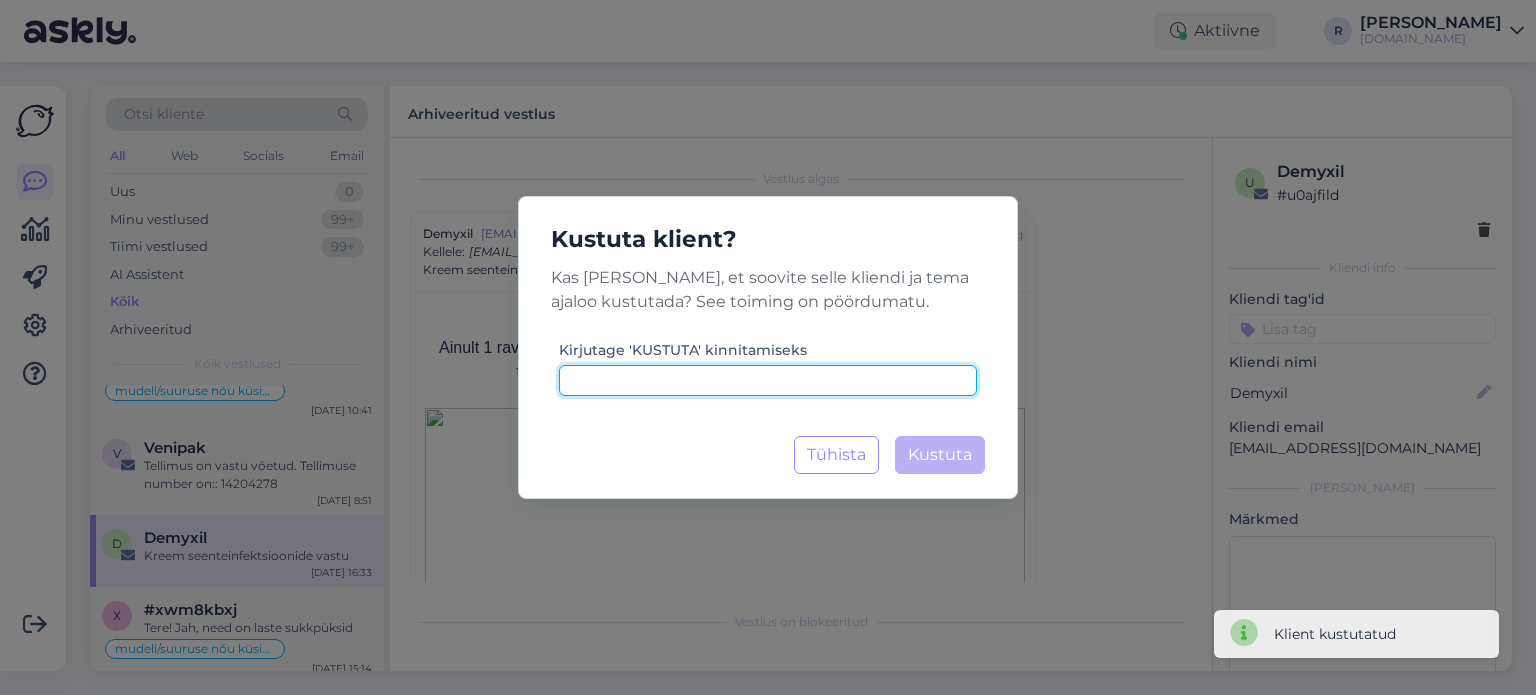 paste on "kustuta" 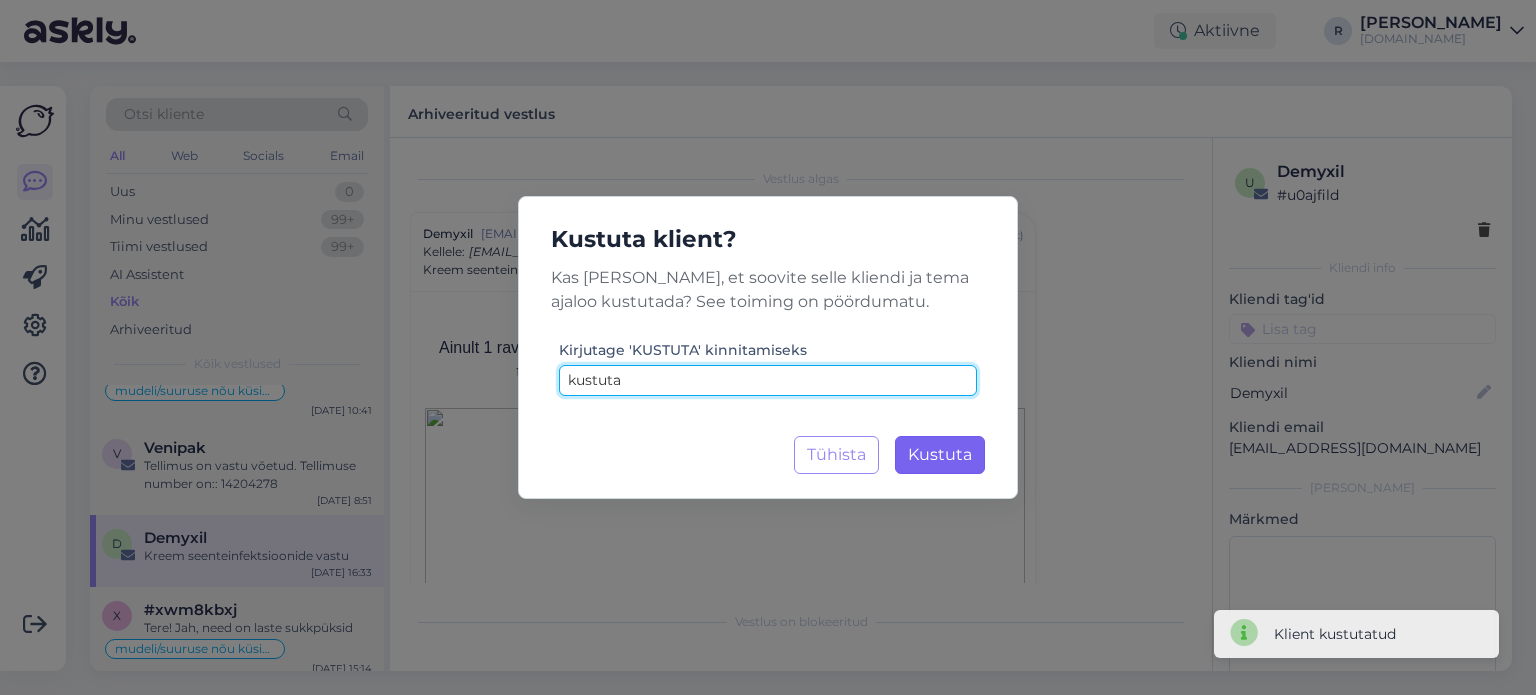 type on "kustuta" 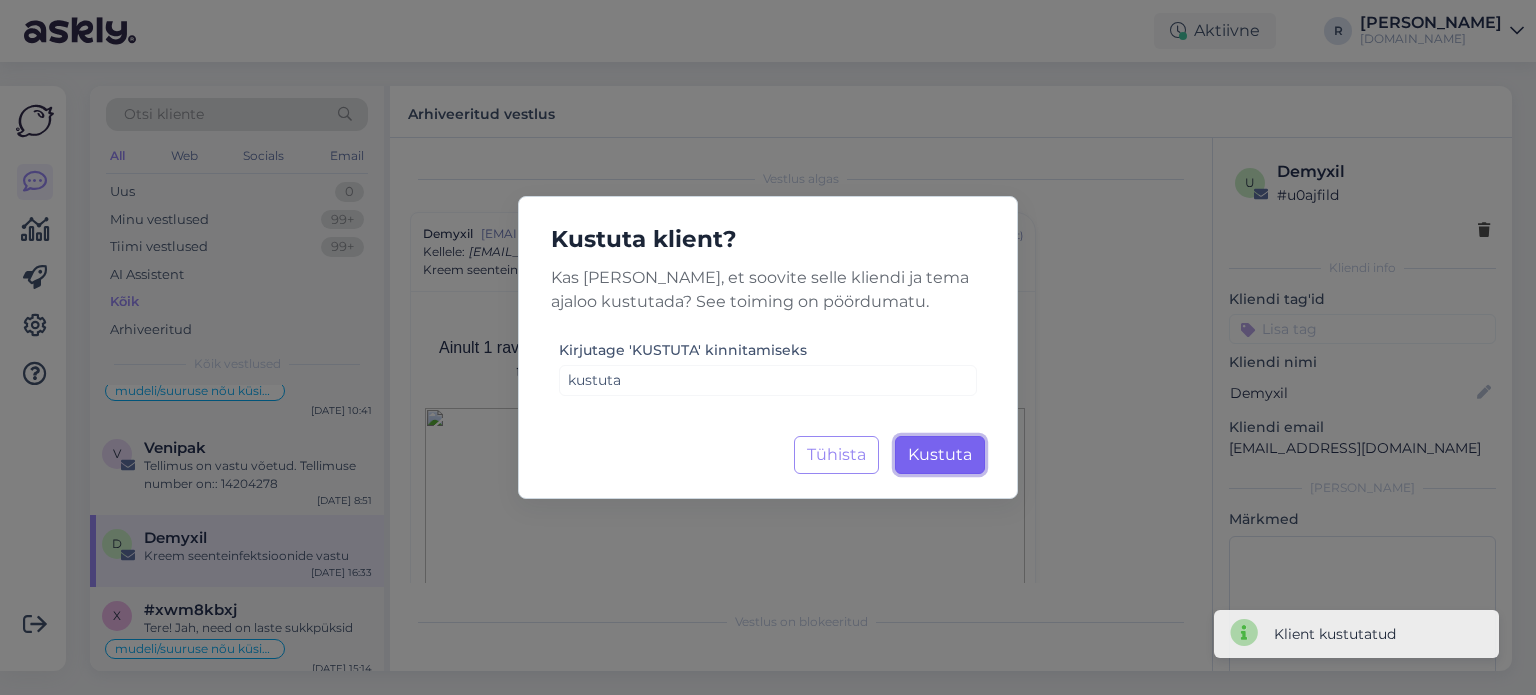 click on "Kustuta Laadimine..." at bounding box center [940, 455] 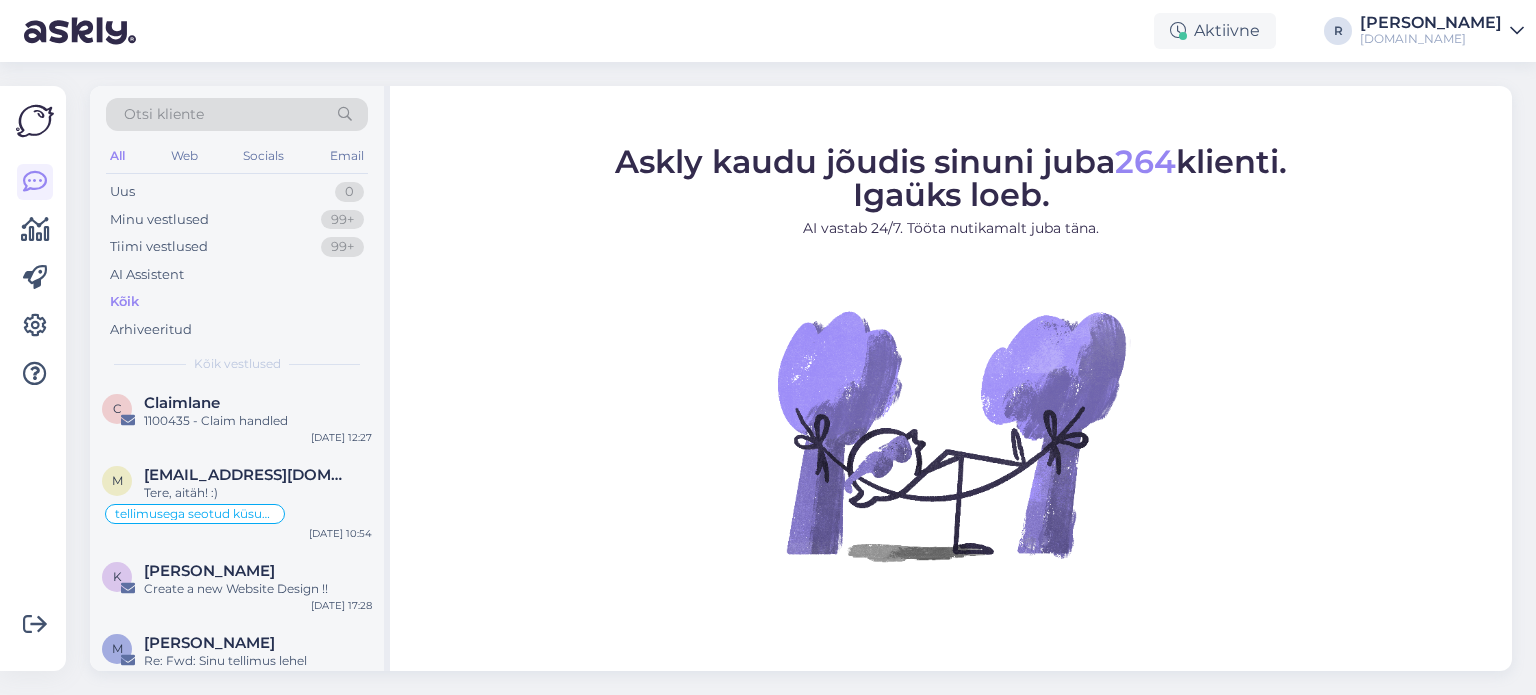 scroll, scrollTop: 700, scrollLeft: 0, axis: vertical 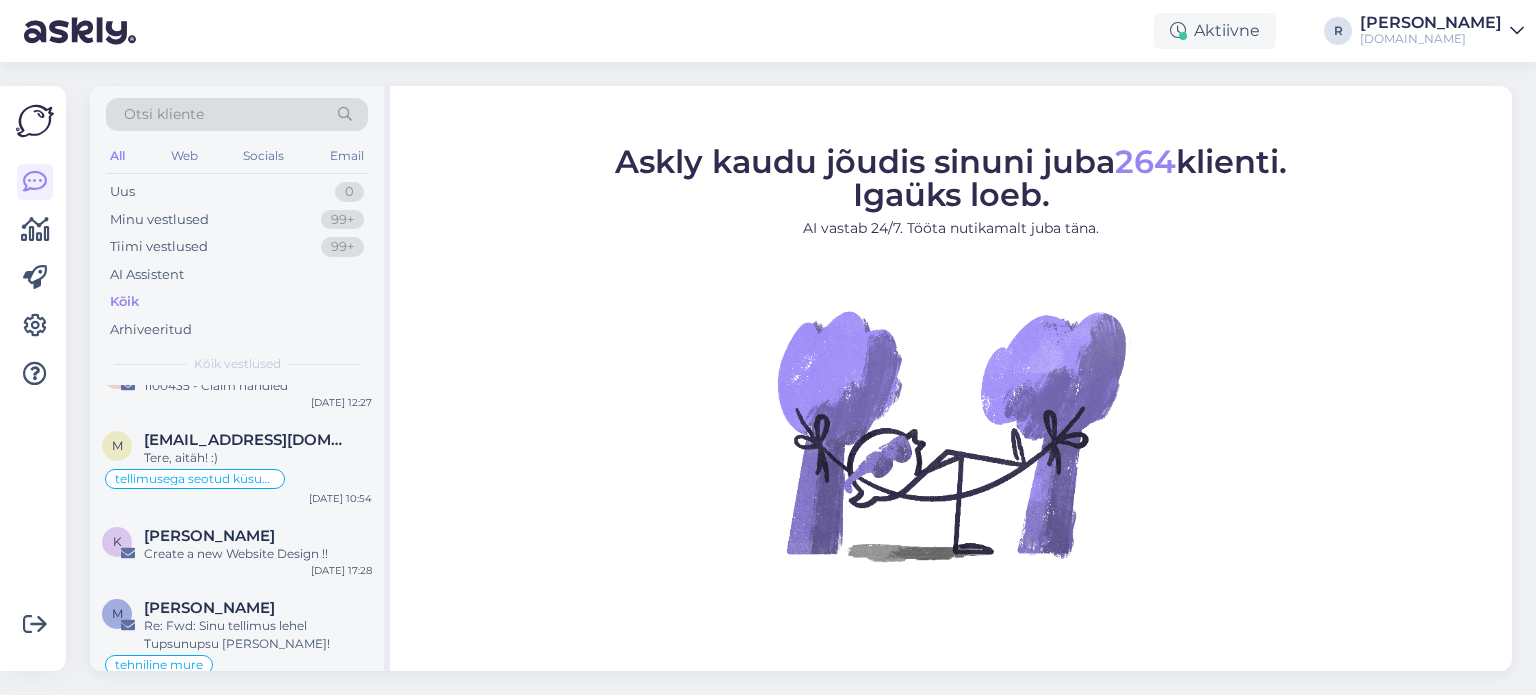 click on "Create a new Website Design !!" at bounding box center [258, 554] 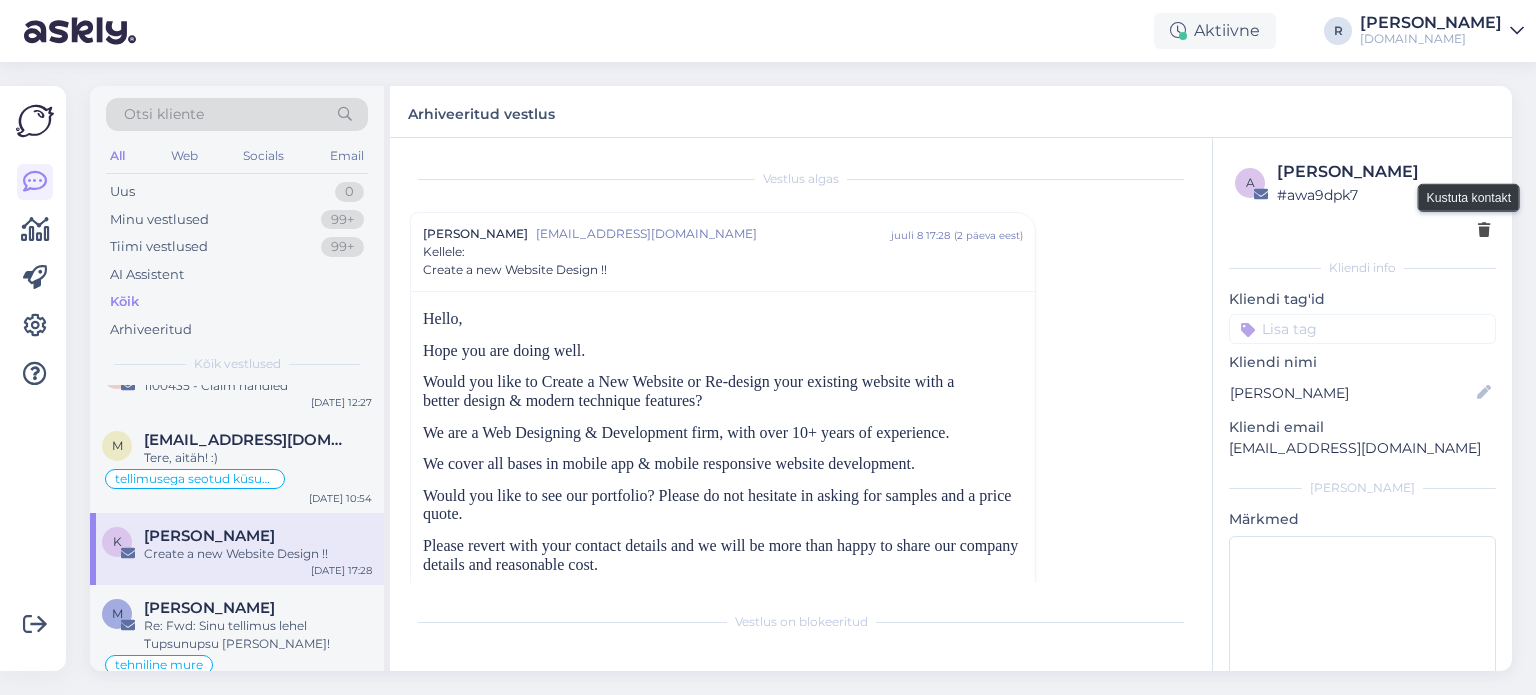 click at bounding box center [1484, 231] 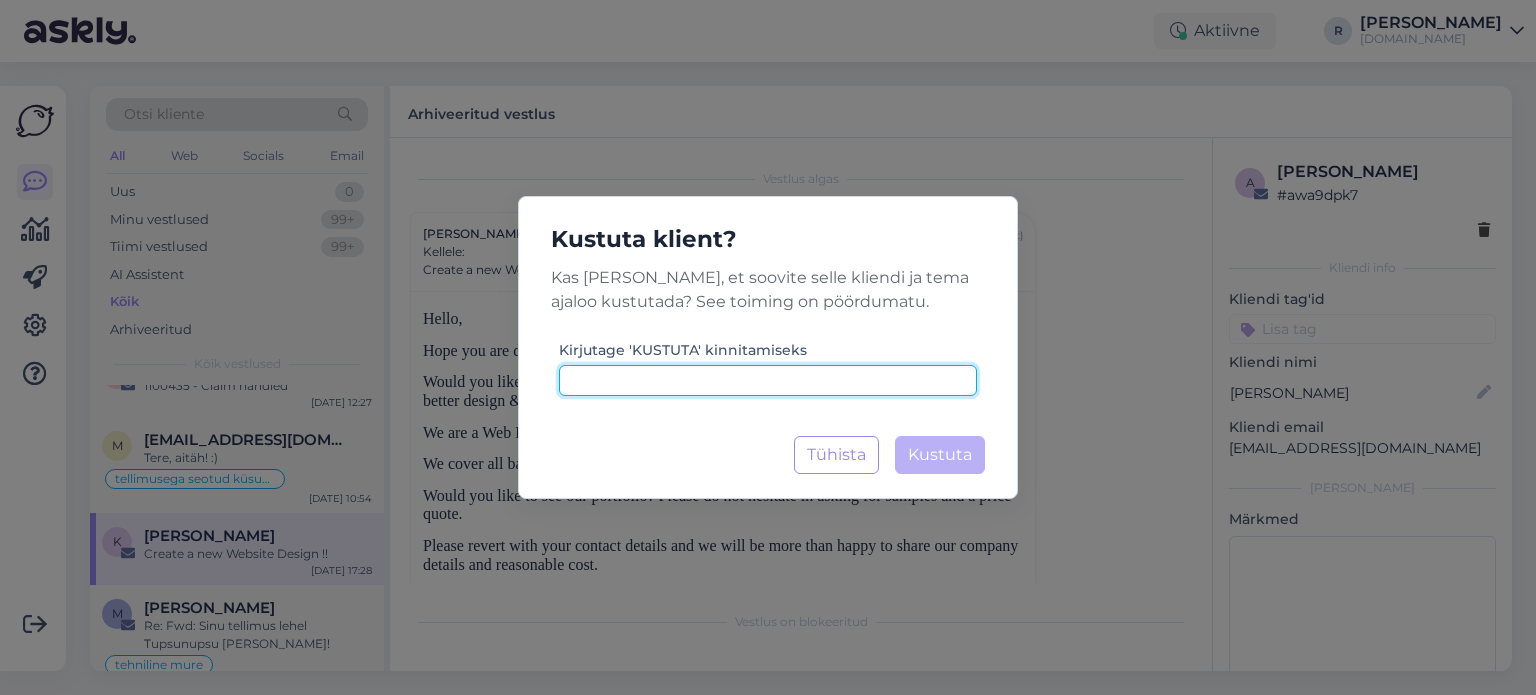 click at bounding box center [768, 380] 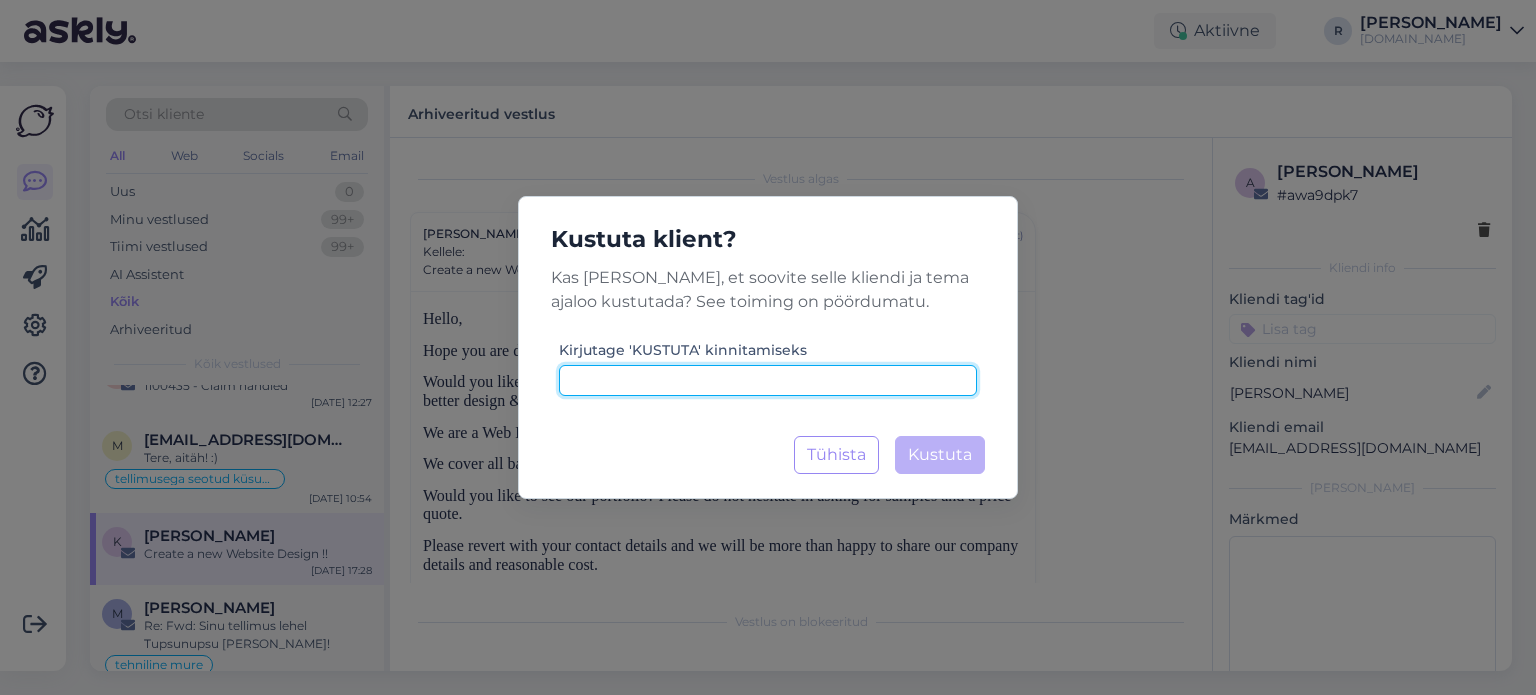 paste on "kustuta" 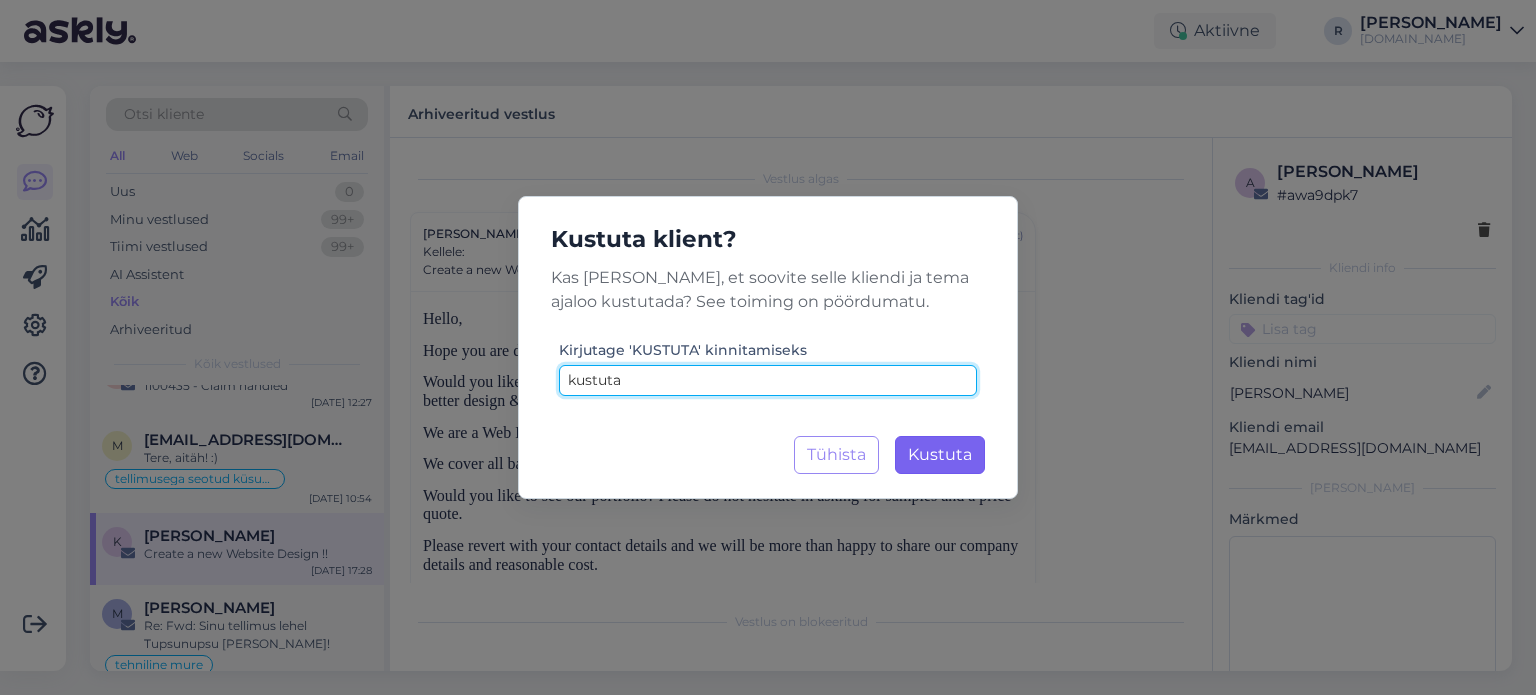 type on "kustuta" 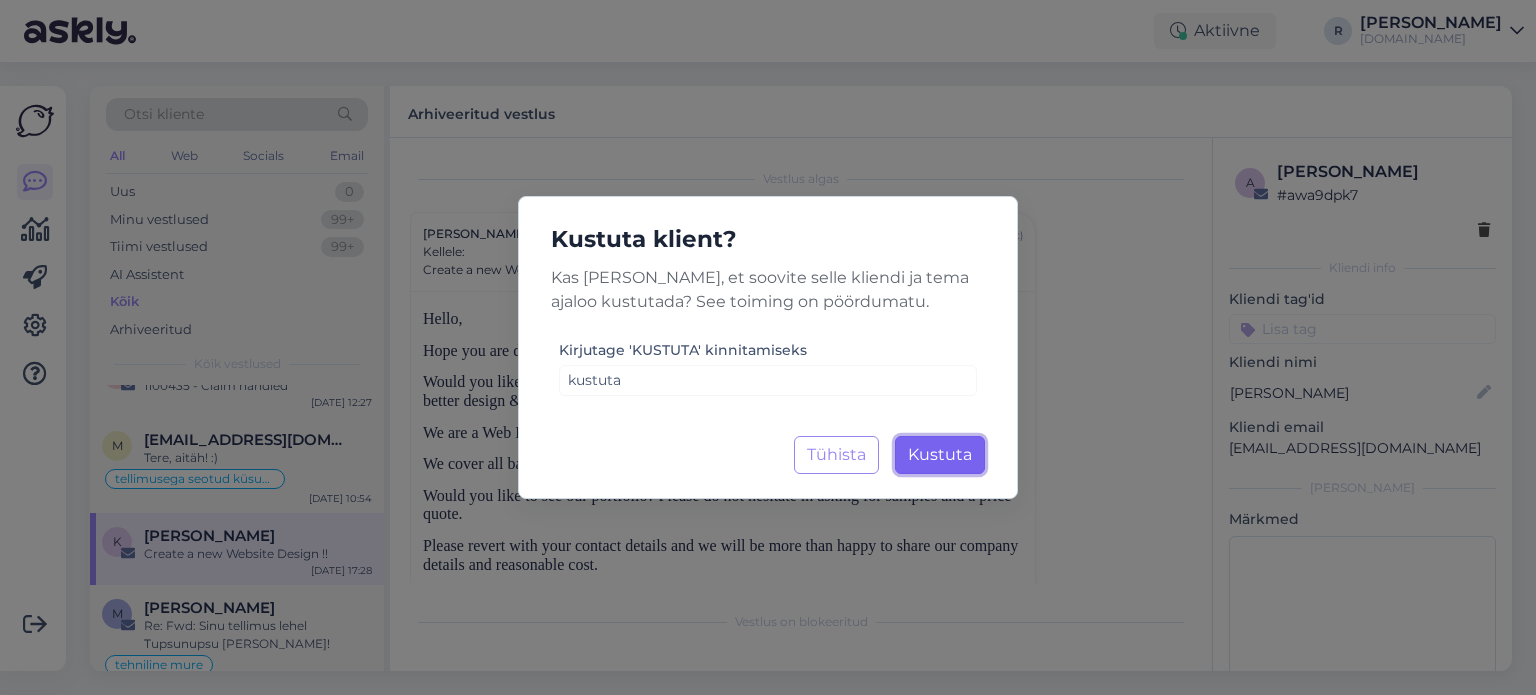click on "Kustuta" at bounding box center [940, 454] 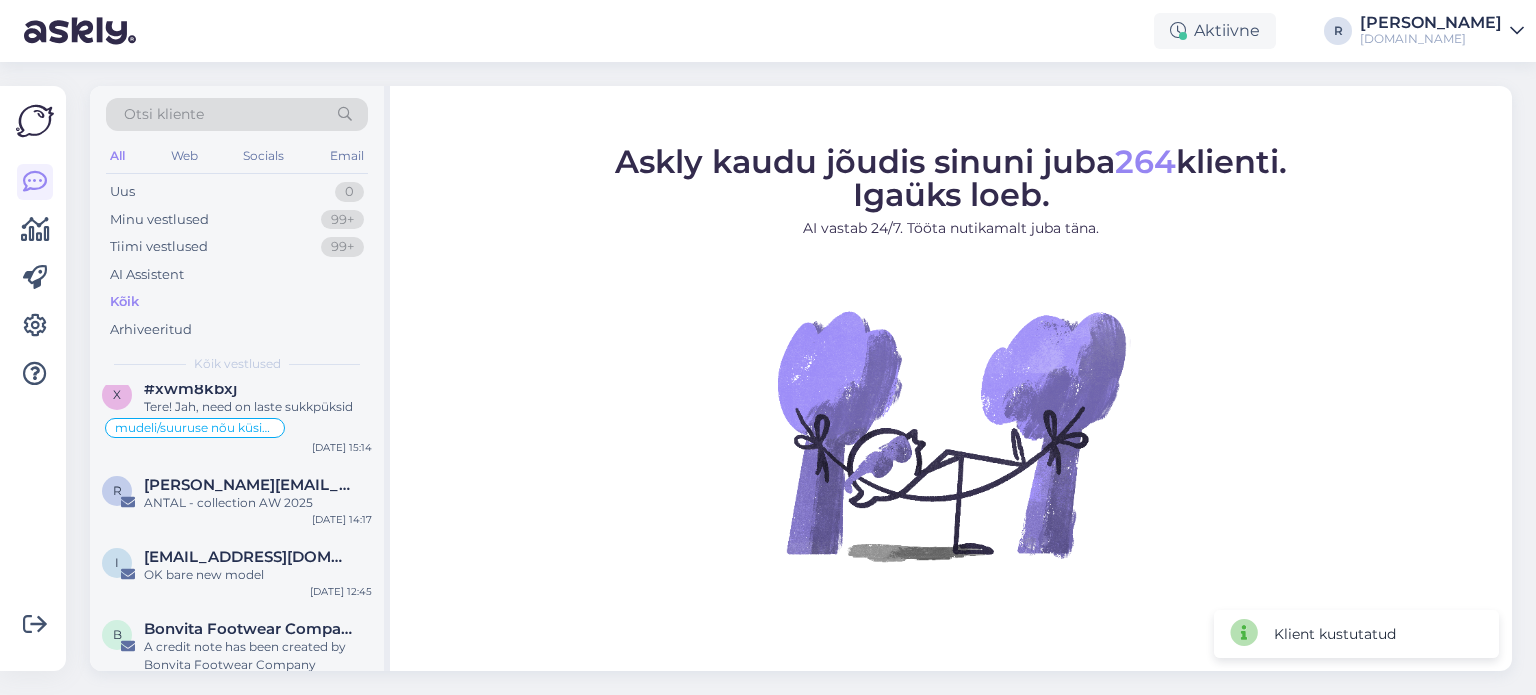 scroll, scrollTop: 400, scrollLeft: 0, axis: vertical 